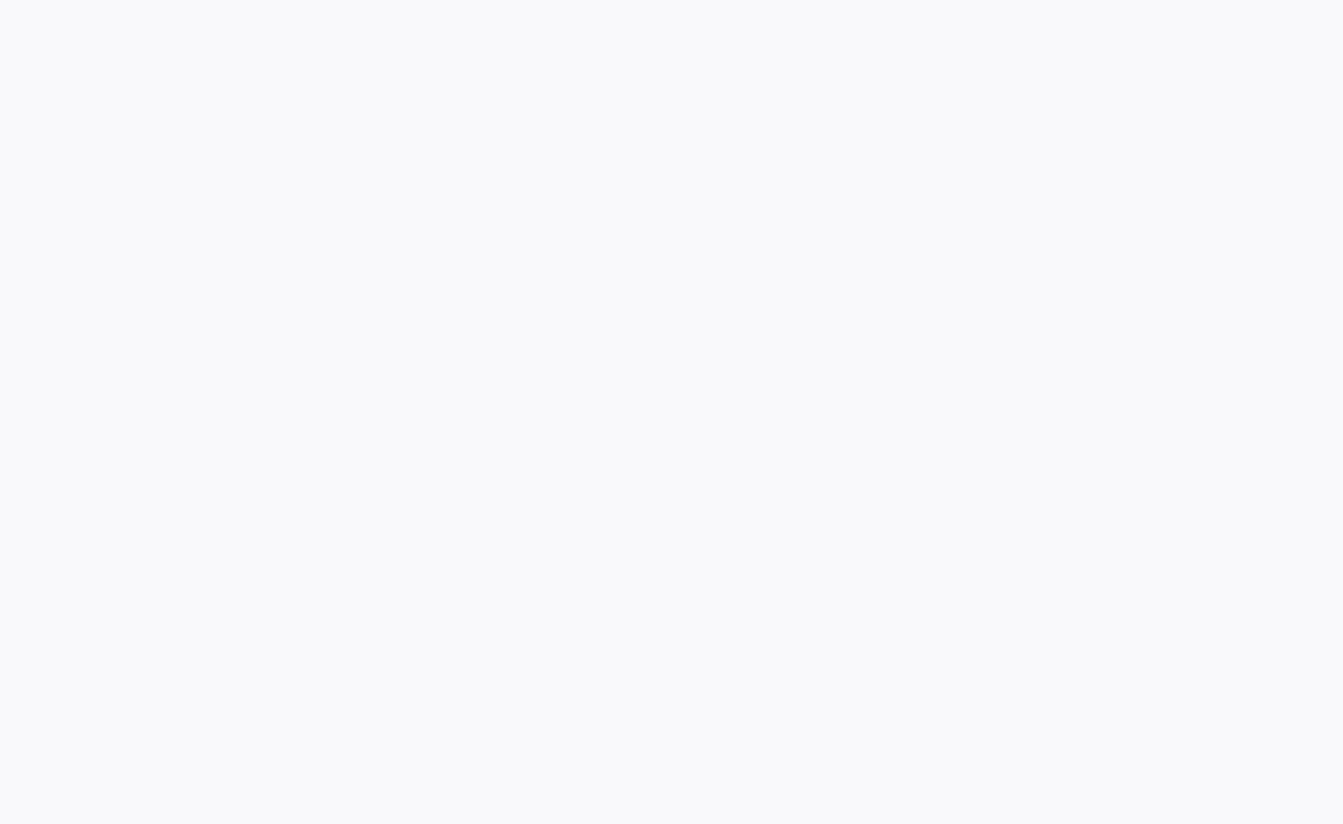 scroll, scrollTop: 0, scrollLeft: 0, axis: both 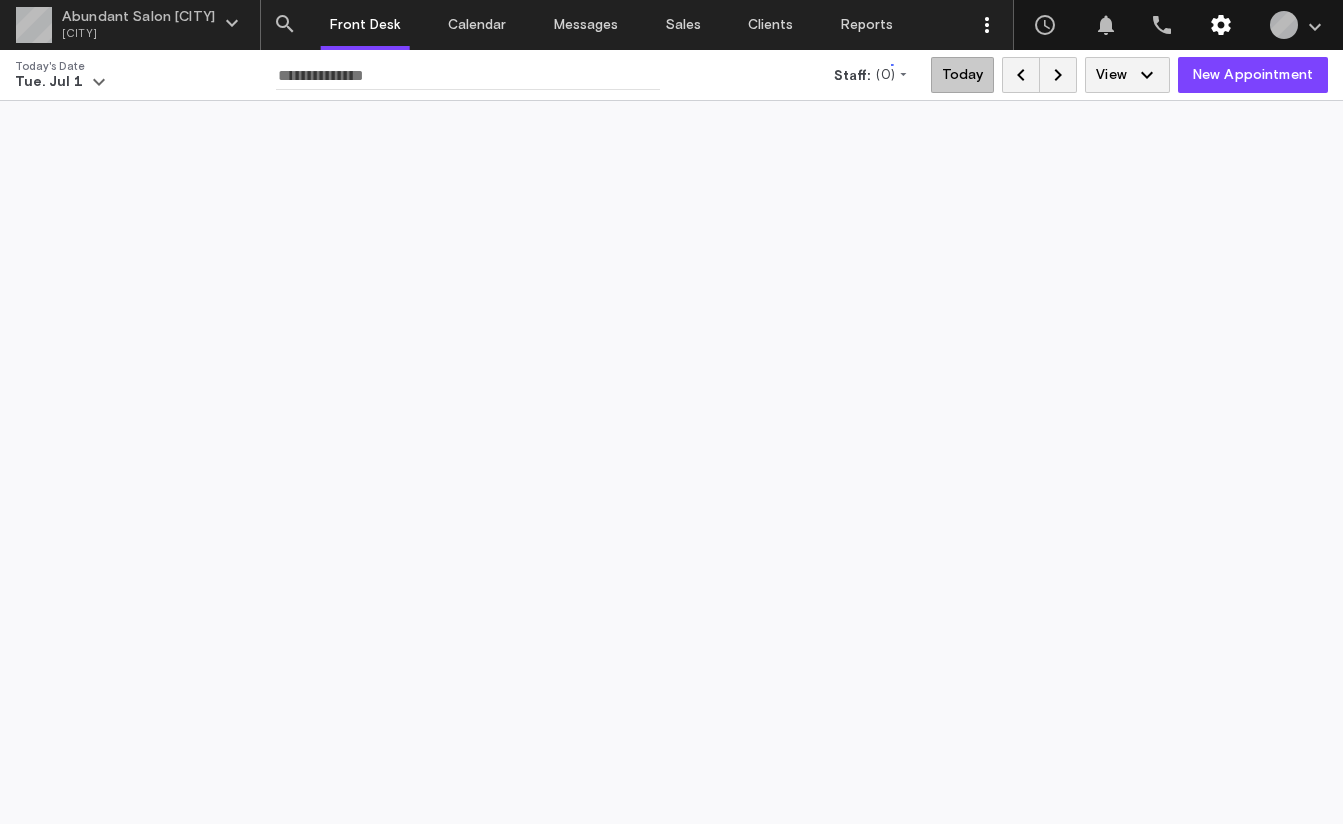 click on "settings" at bounding box center [1222, 25] 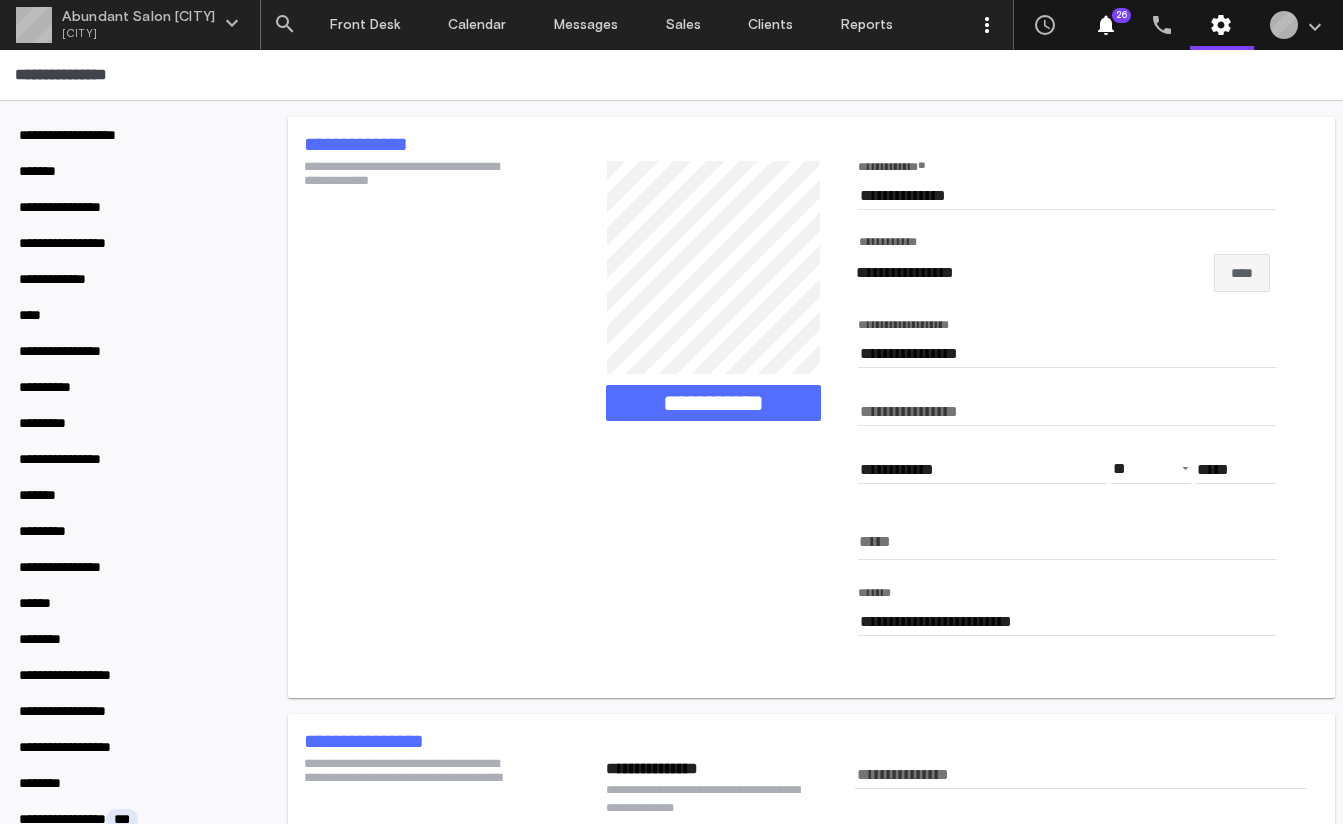 click on "settings" at bounding box center [1221, 25] 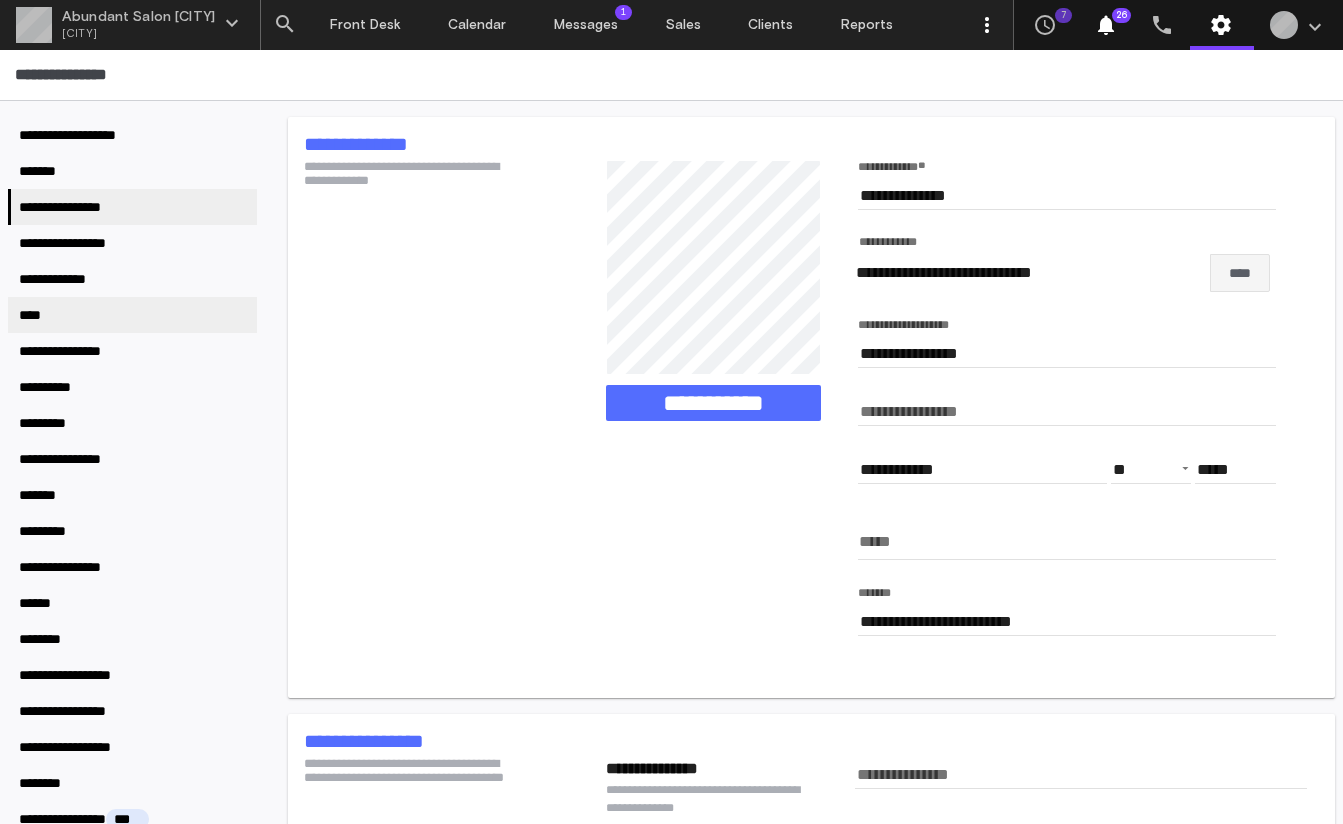 click on "****" at bounding box center (132, 315) 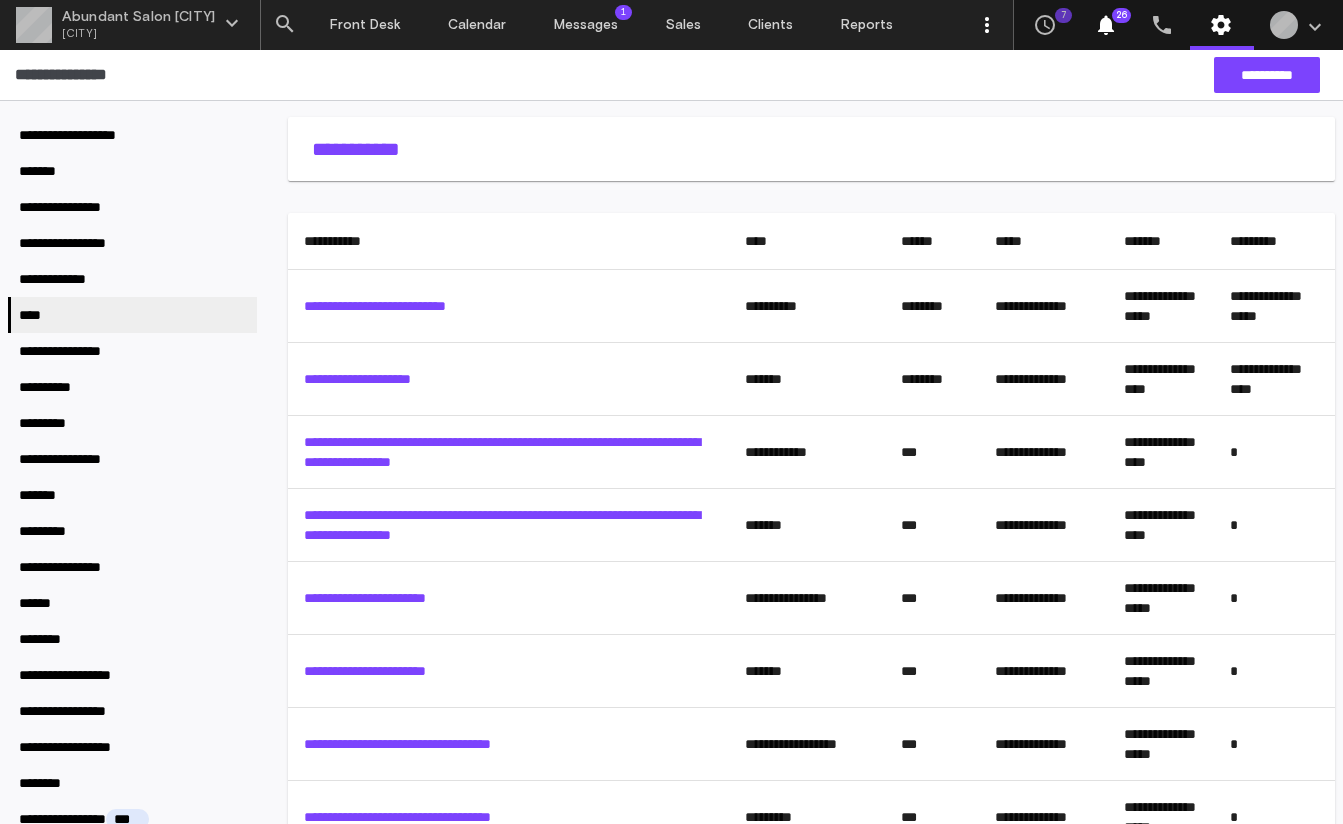 drag, startPoint x: 548, startPoint y: 266, endPoint x: 683, endPoint y: 204, distance: 148.55638 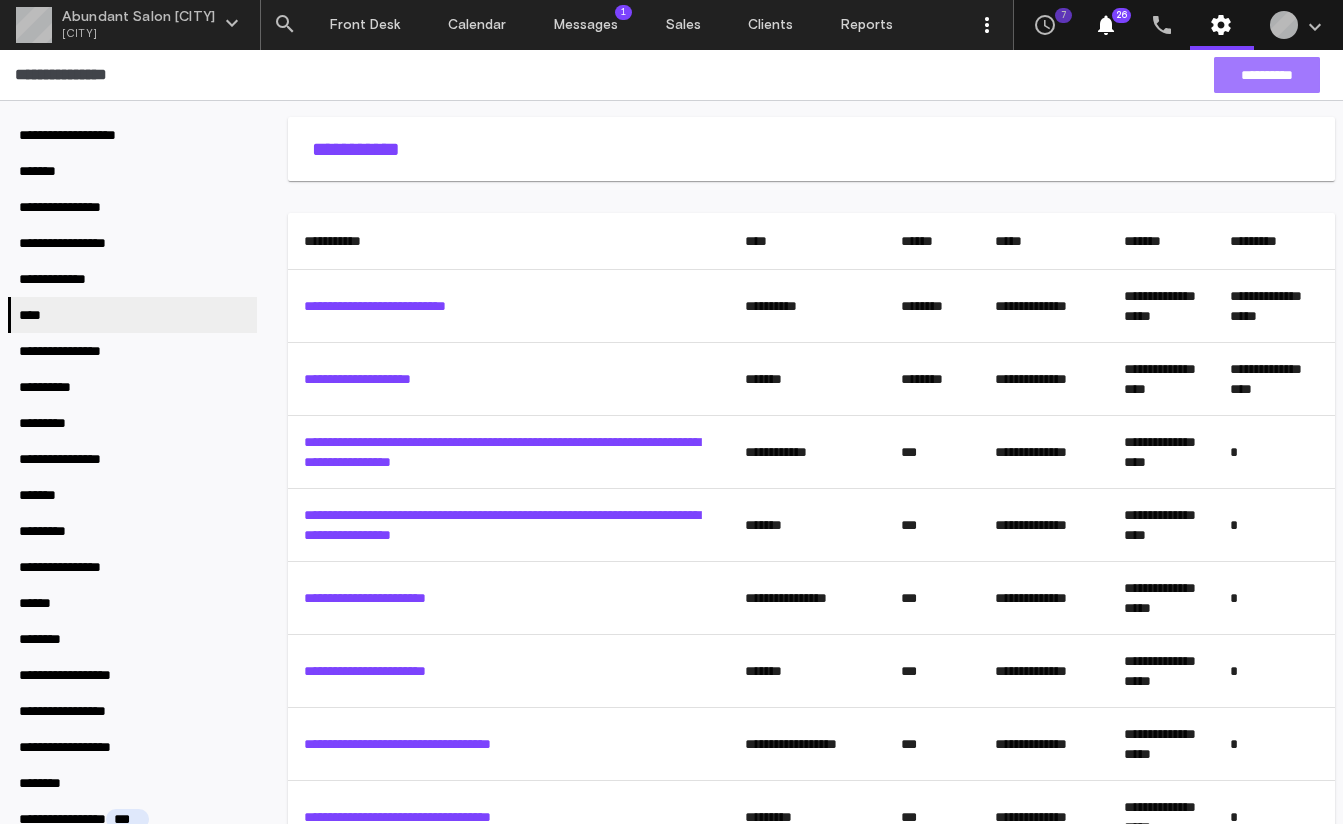 drag, startPoint x: 1286, startPoint y: 69, endPoint x: 1025, endPoint y: 155, distance: 274.80356 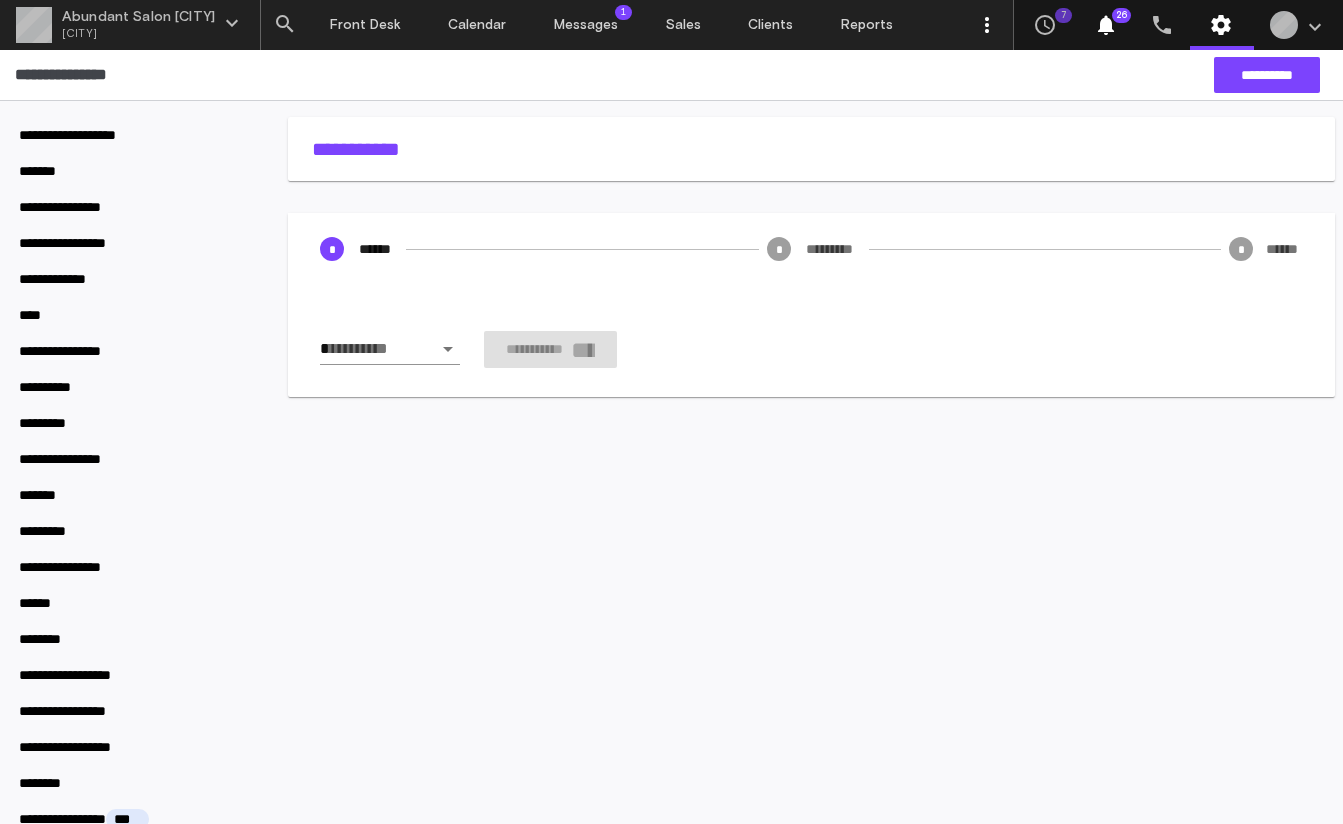 click on "**********" at bounding box center (671, 412) 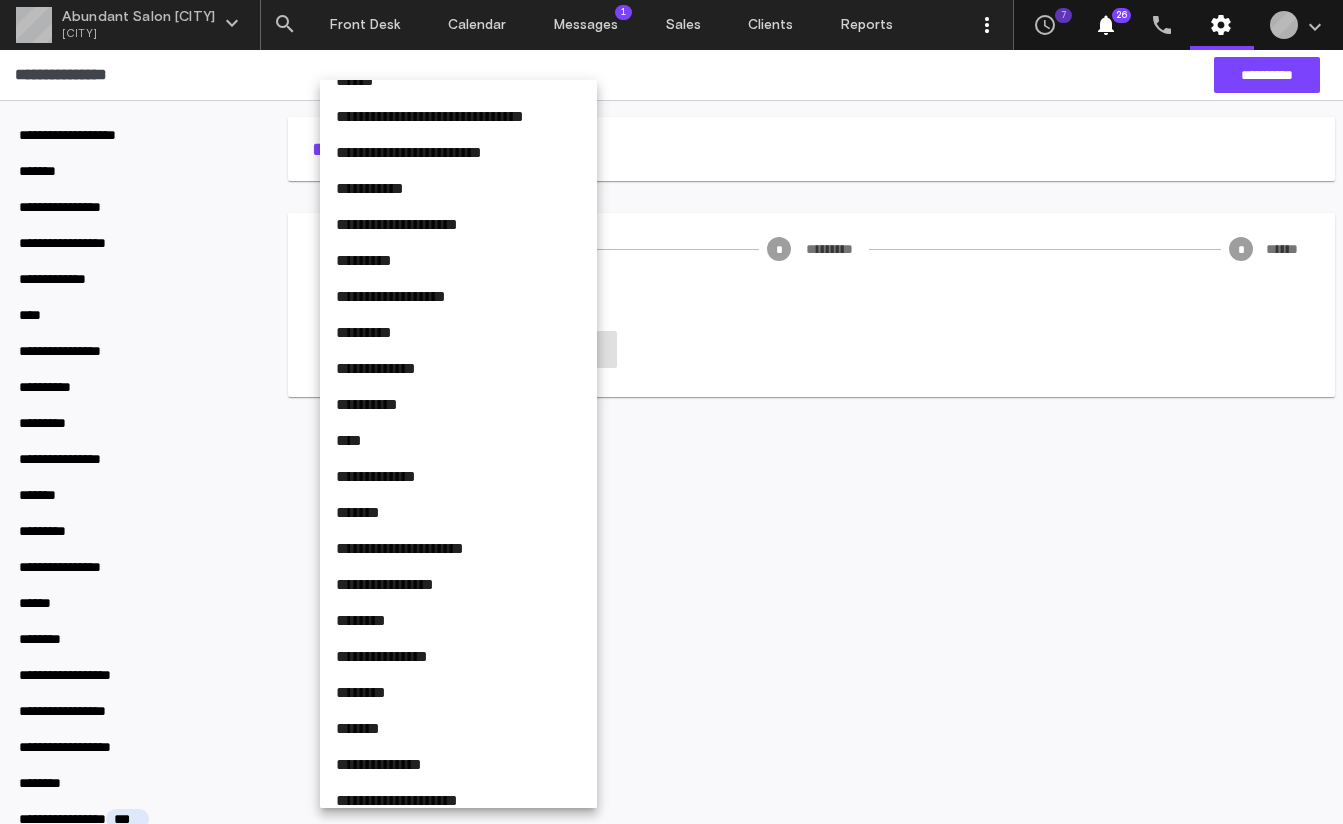 scroll, scrollTop: 171, scrollLeft: 0, axis: vertical 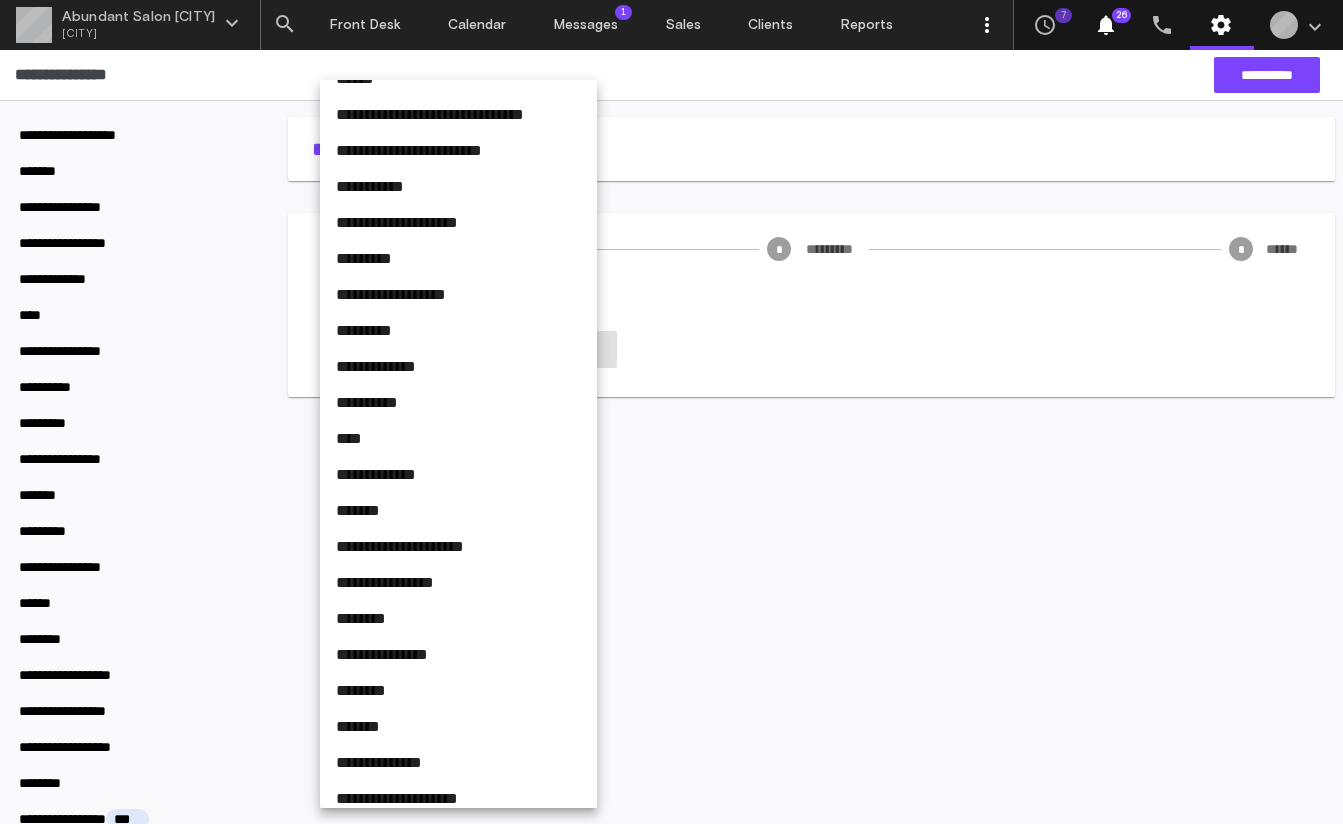 click on "**********" at bounding box center (458, 547) 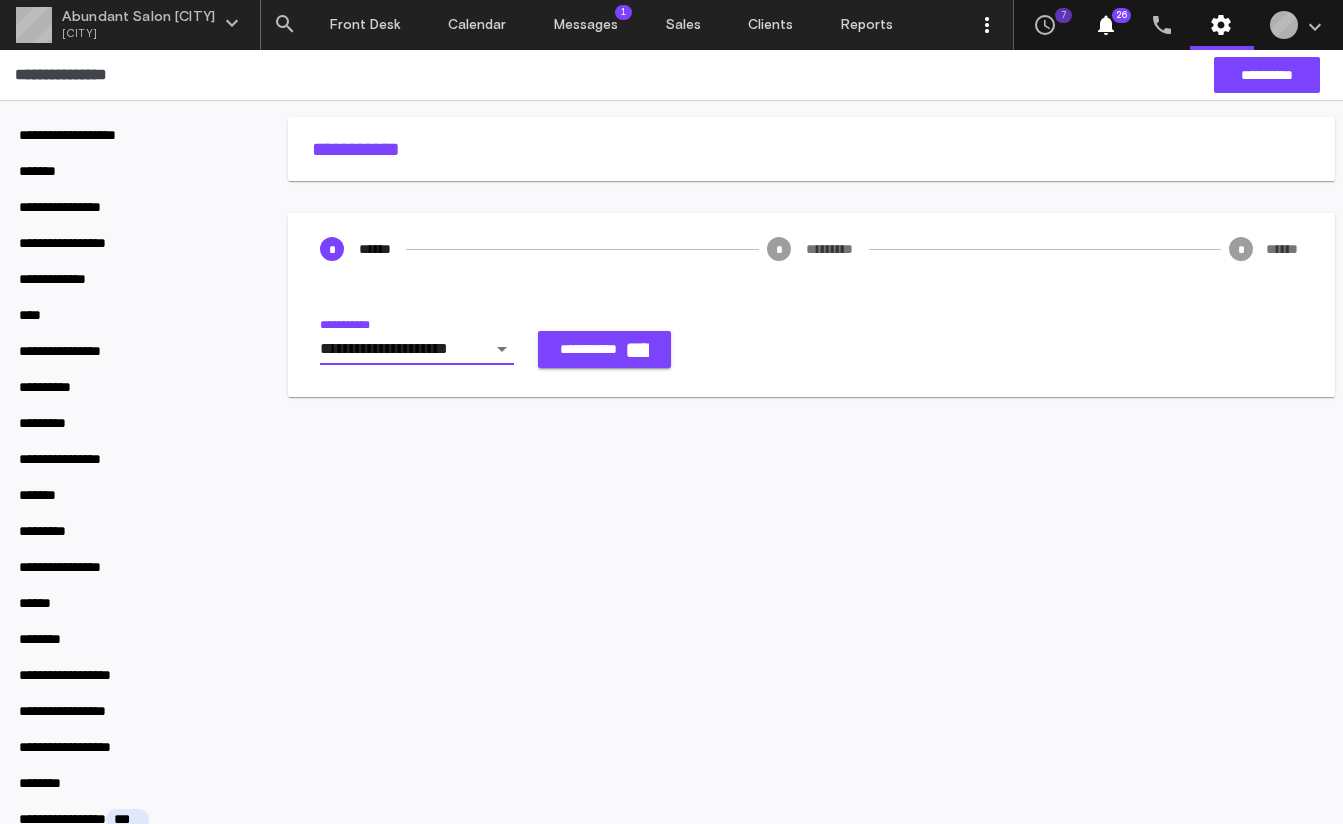 click on "**********" at bounding box center (604, 349) 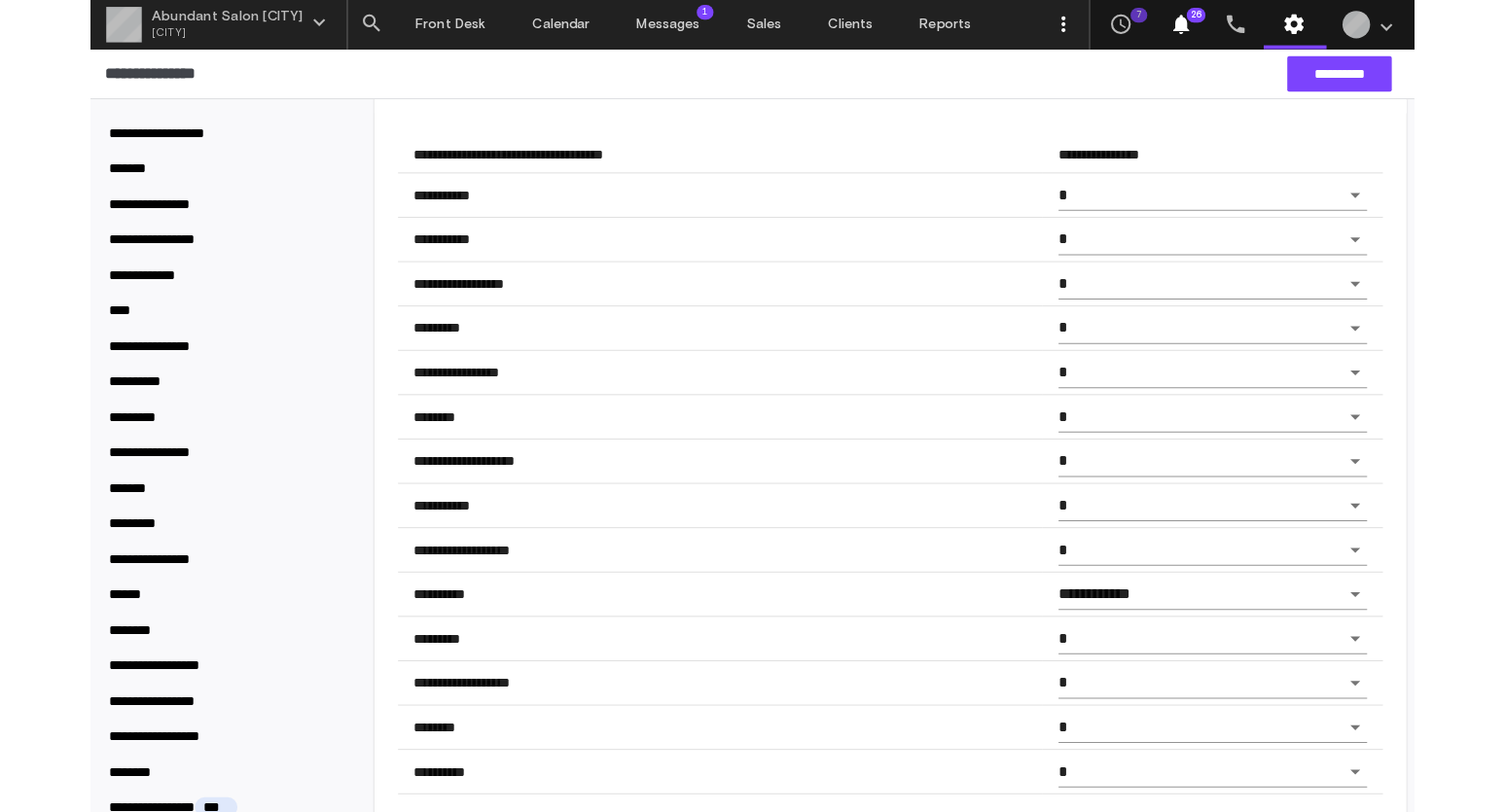 scroll, scrollTop: 166, scrollLeft: 0, axis: vertical 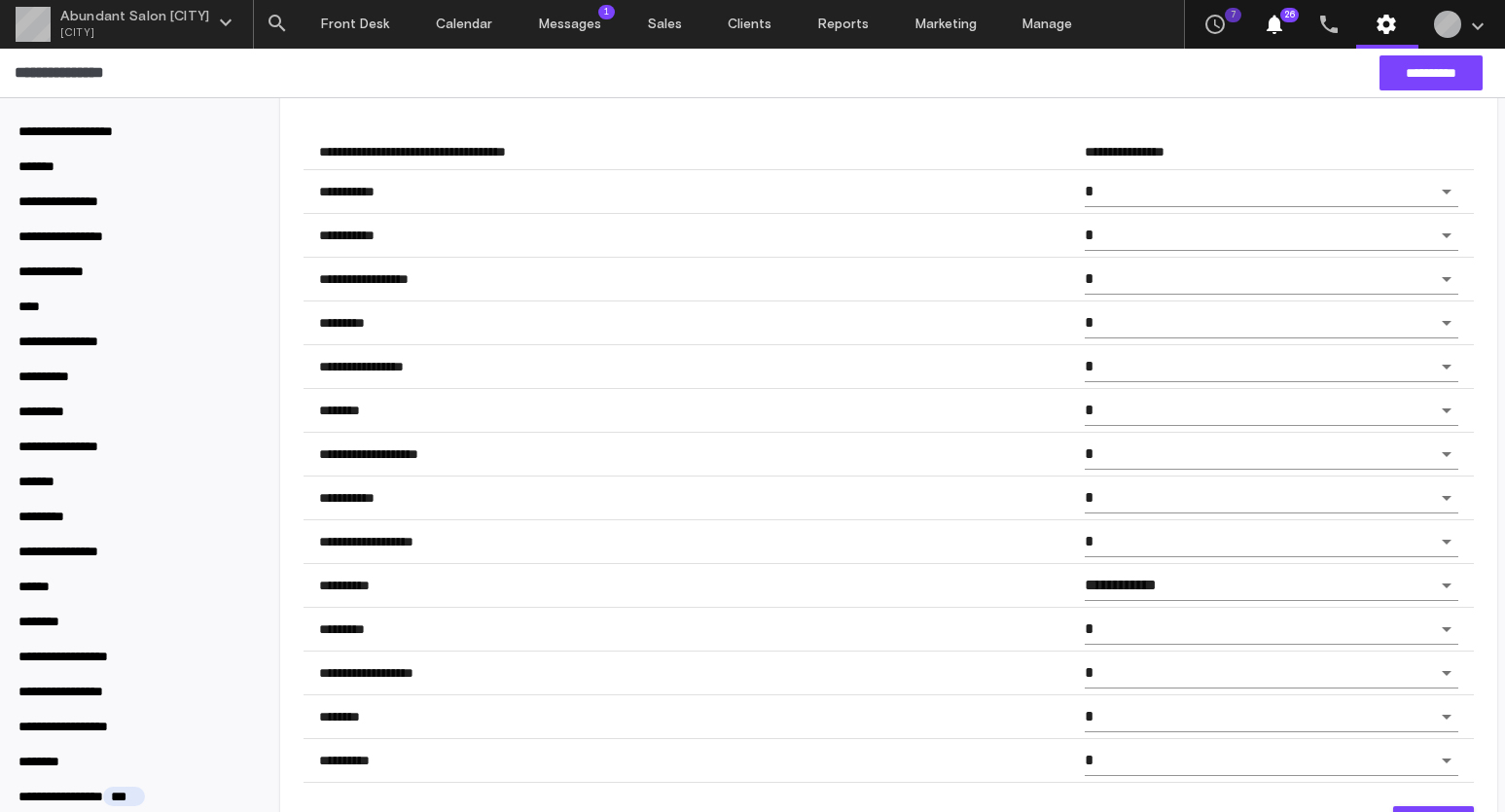 click on "Front Desk         Calendar         Messages      1        Sales         Clients         Reports         Marketing         Manage" at bounding box center (736, 24) 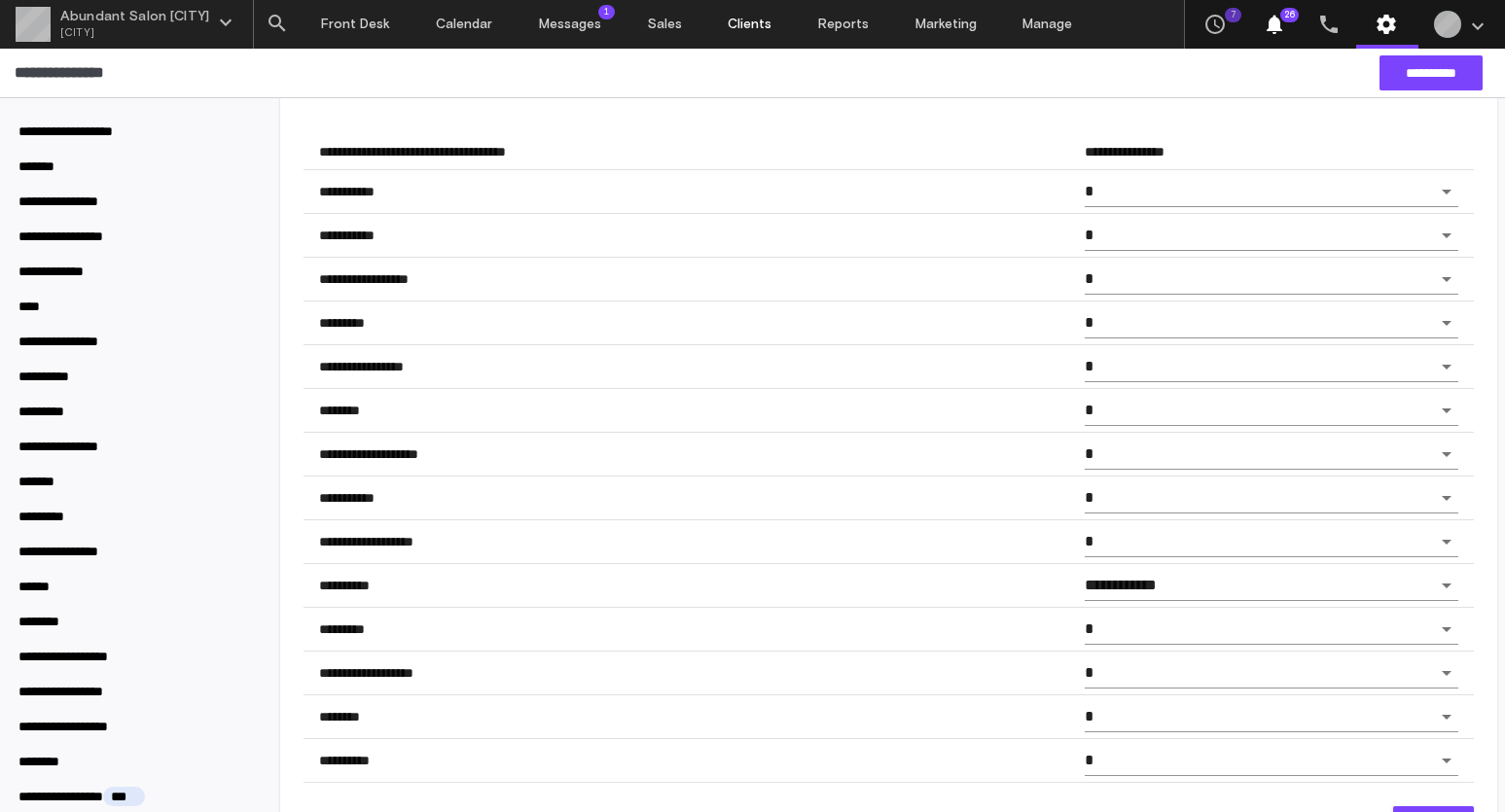 click on "Clients" at bounding box center [750, 24] 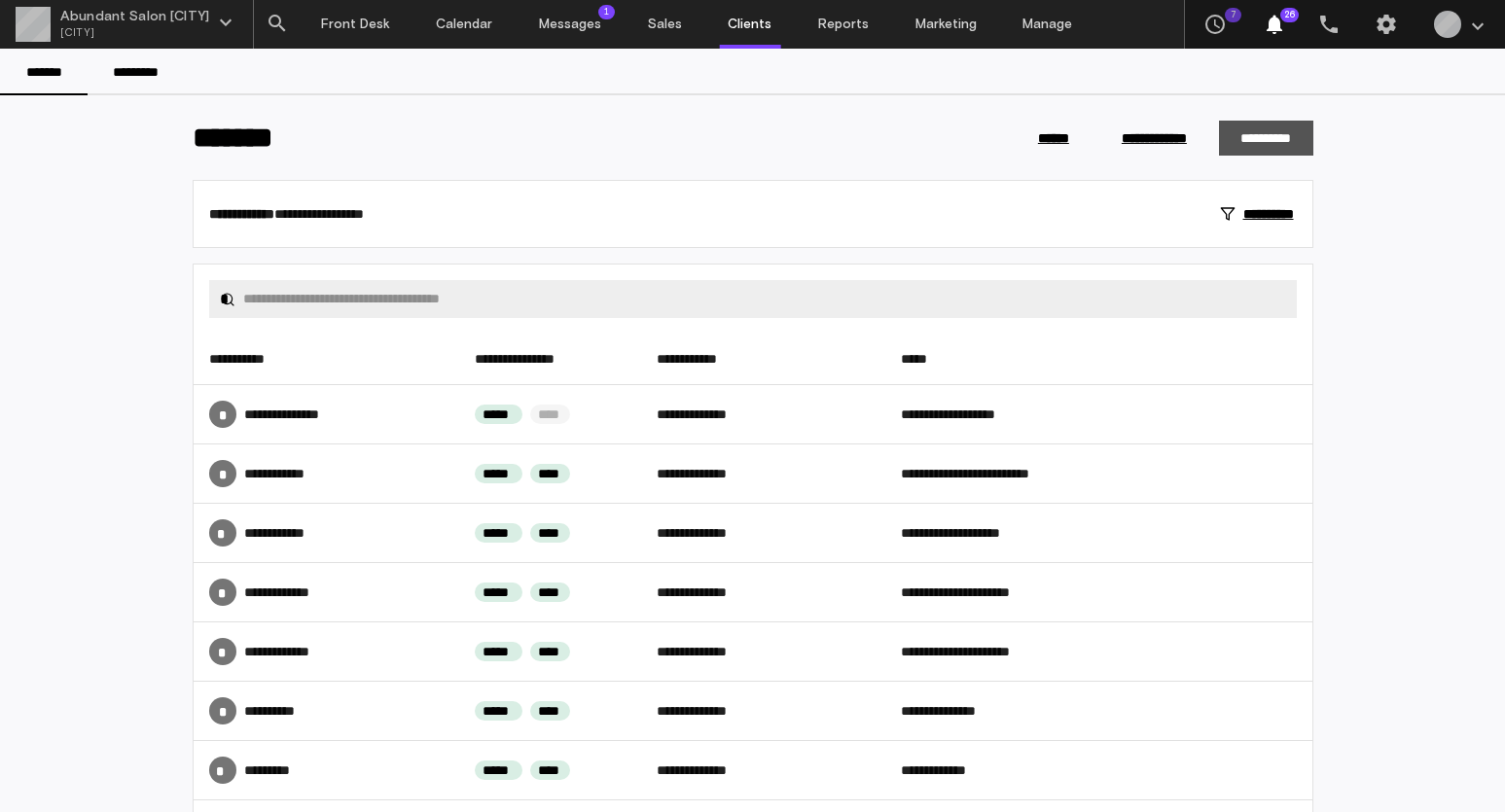 drag, startPoint x: 1243, startPoint y: 117, endPoint x: 1245, endPoint y: 130, distance: 13.152946 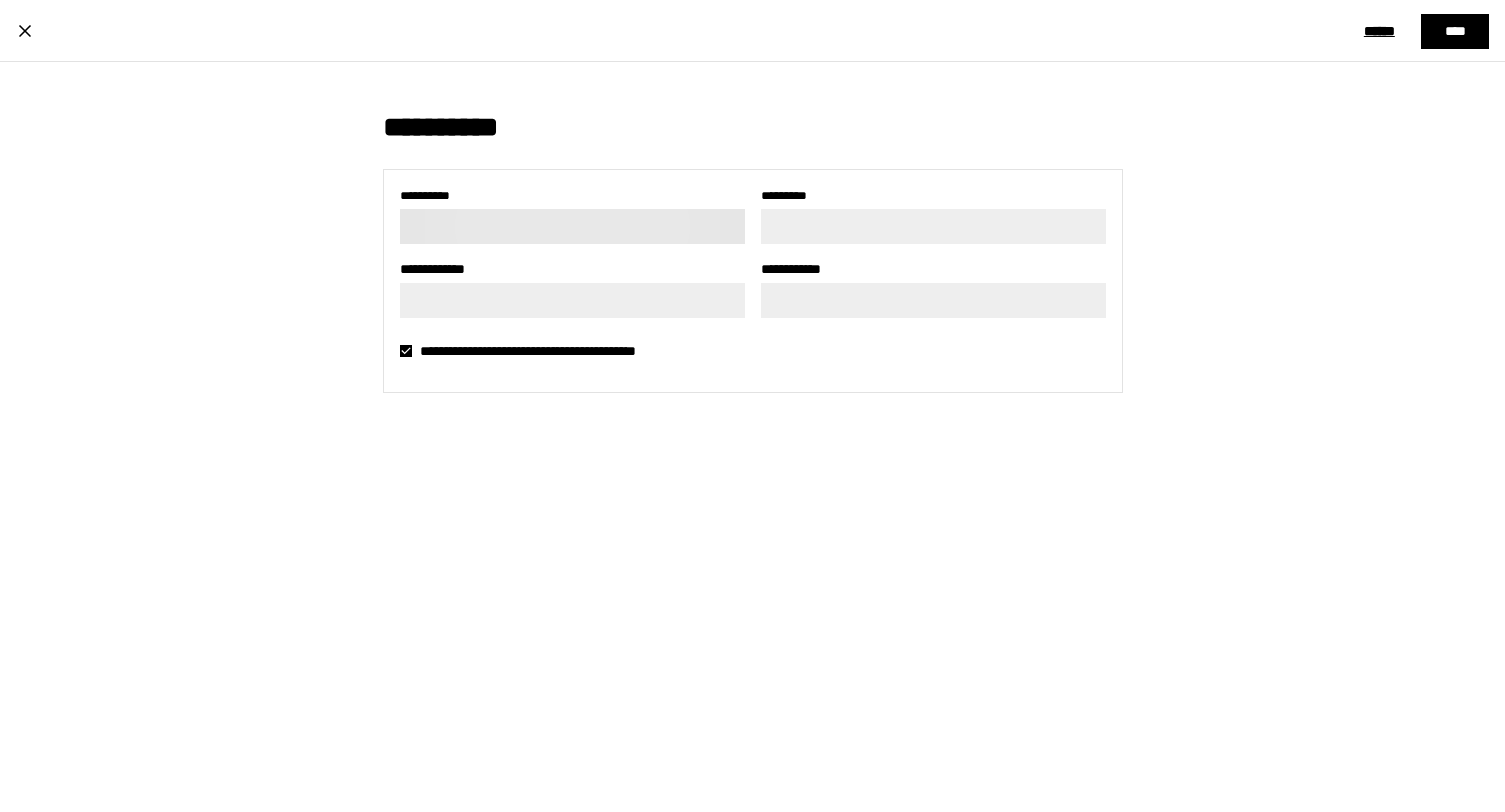 click on "**********" at bounding box center (572, 227) 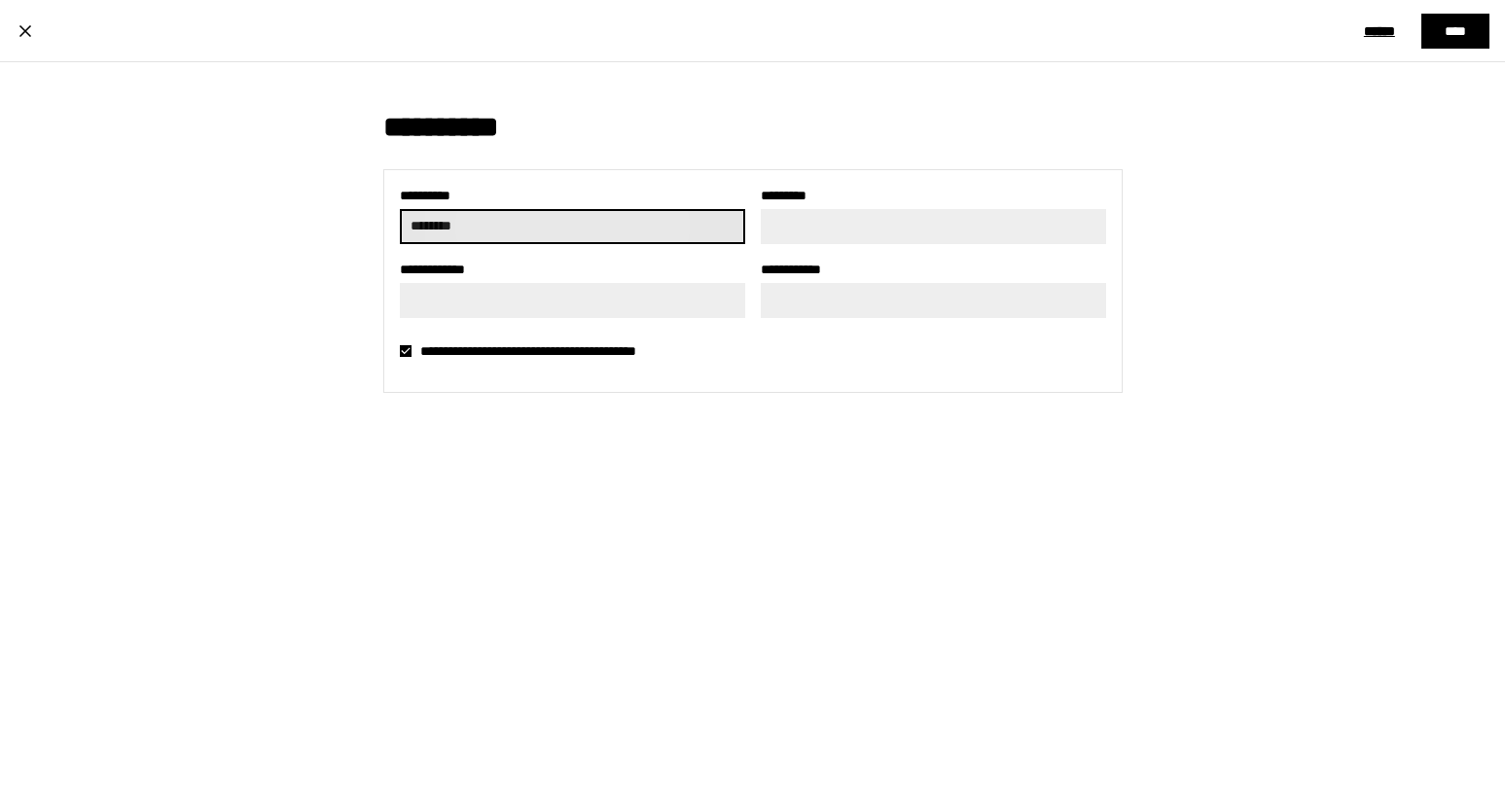 type on "********" 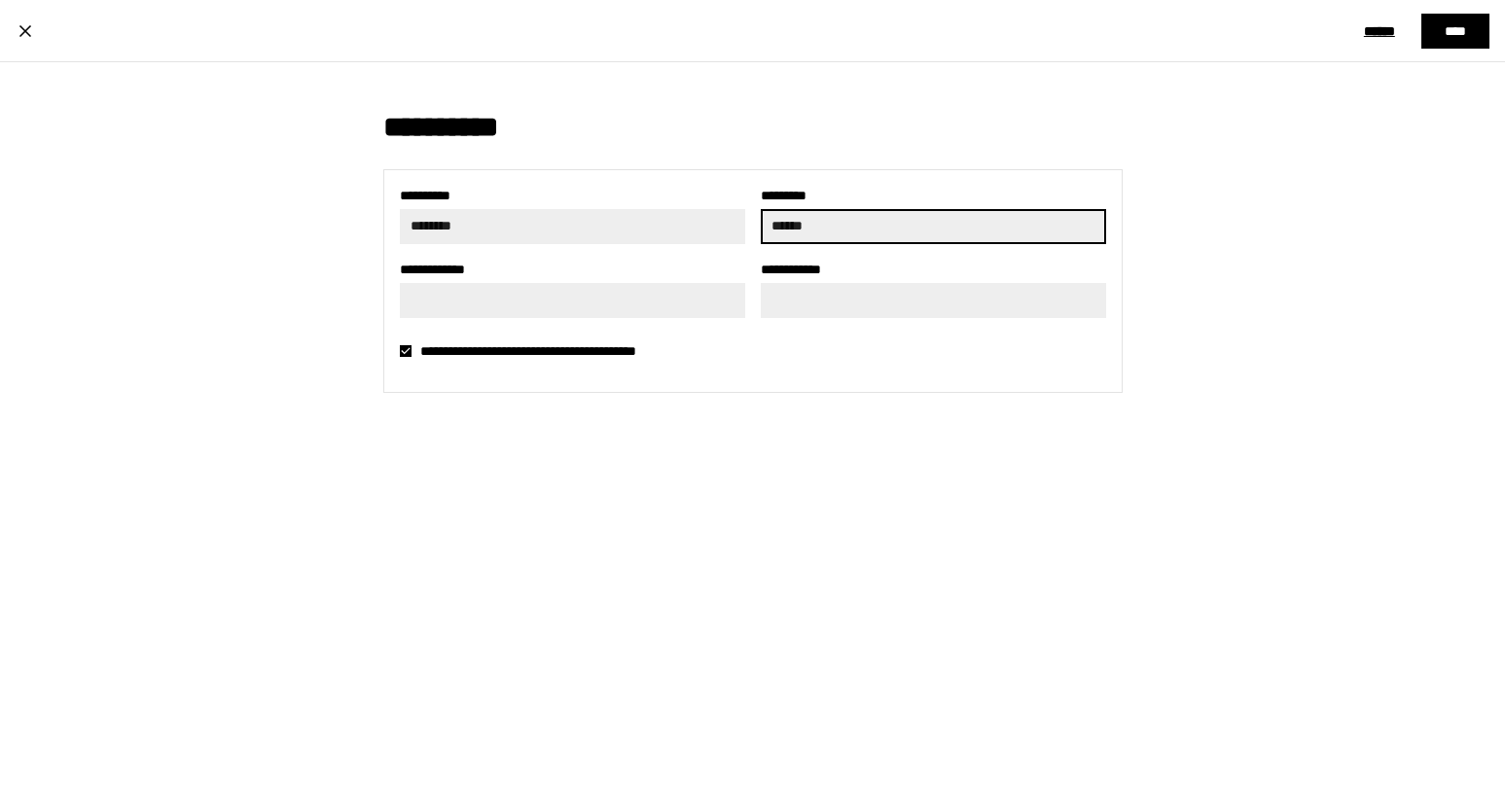 type on "******" 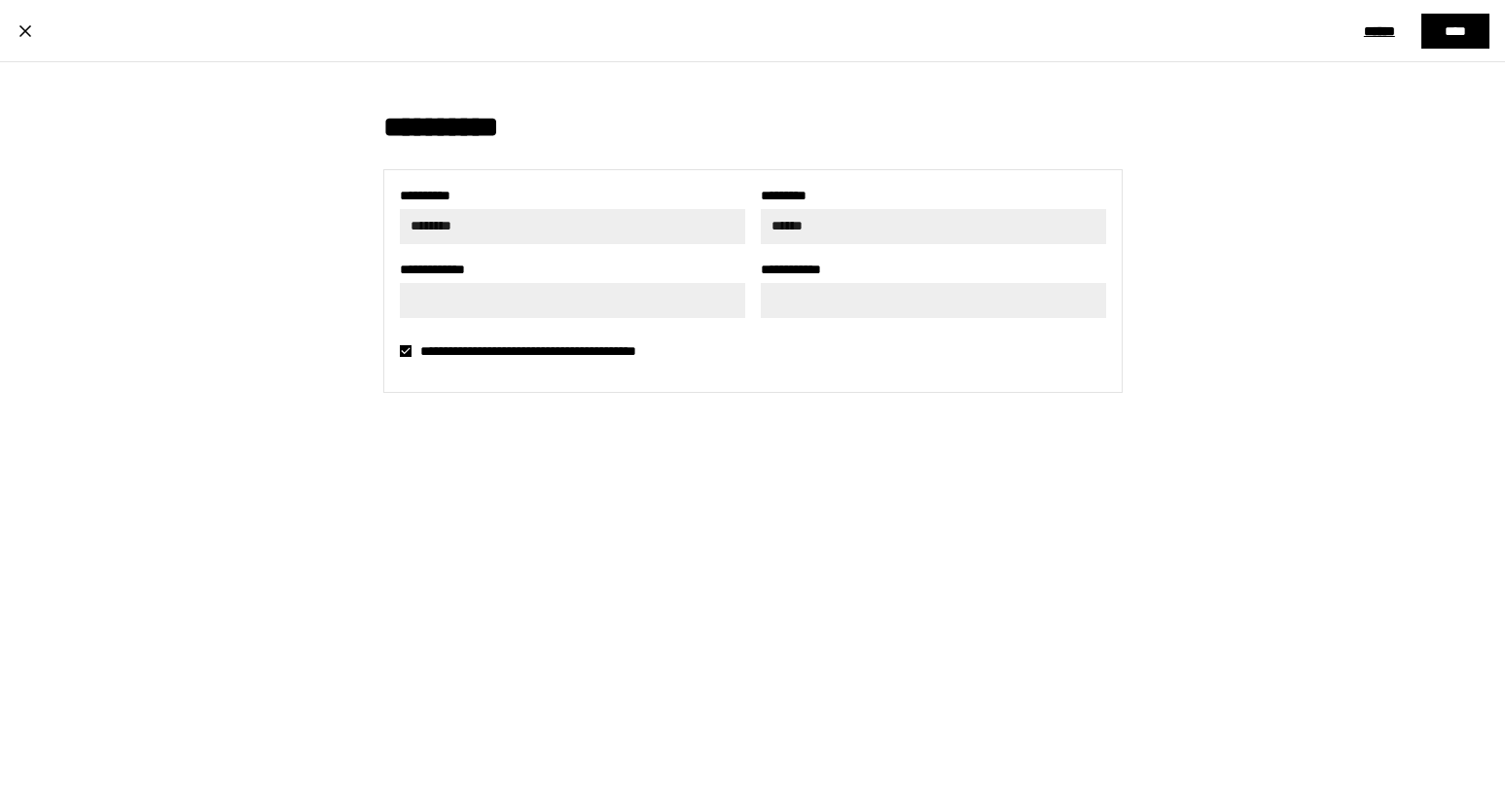 click on "**********" at bounding box center [563, 351] 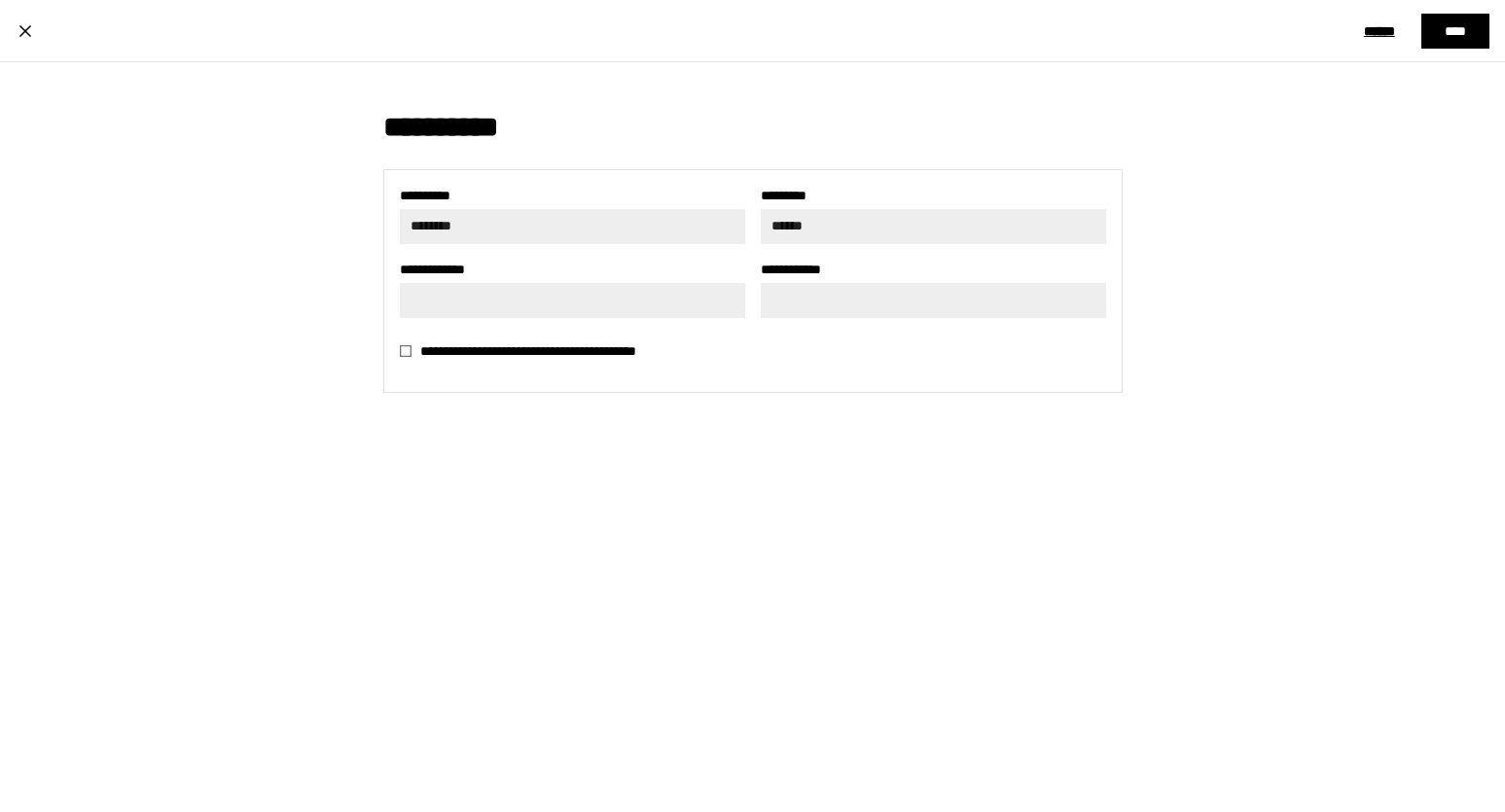 click on "****** ****" at bounding box center [752, 31] 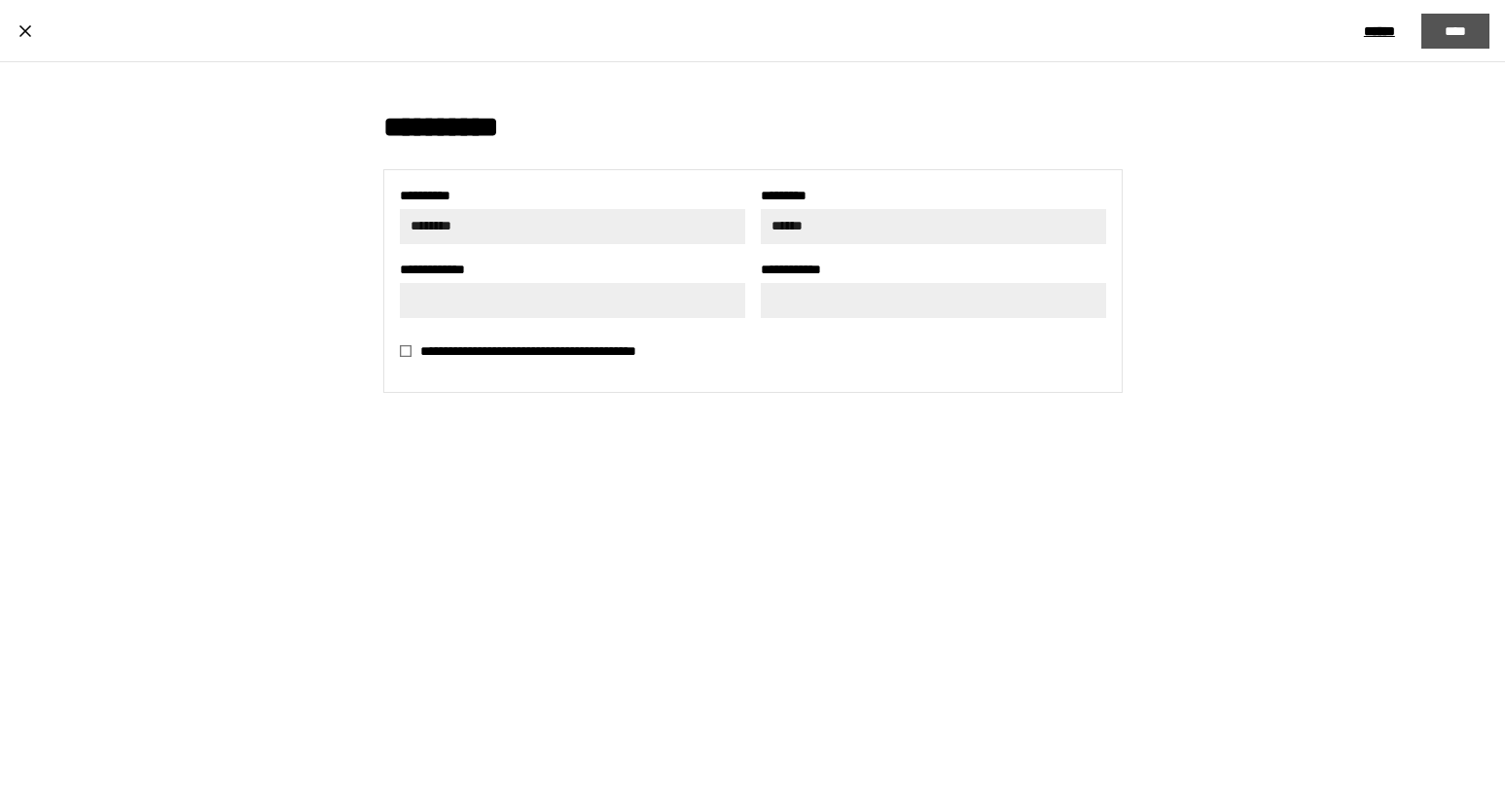 click on "****" at bounding box center (1455, 31) 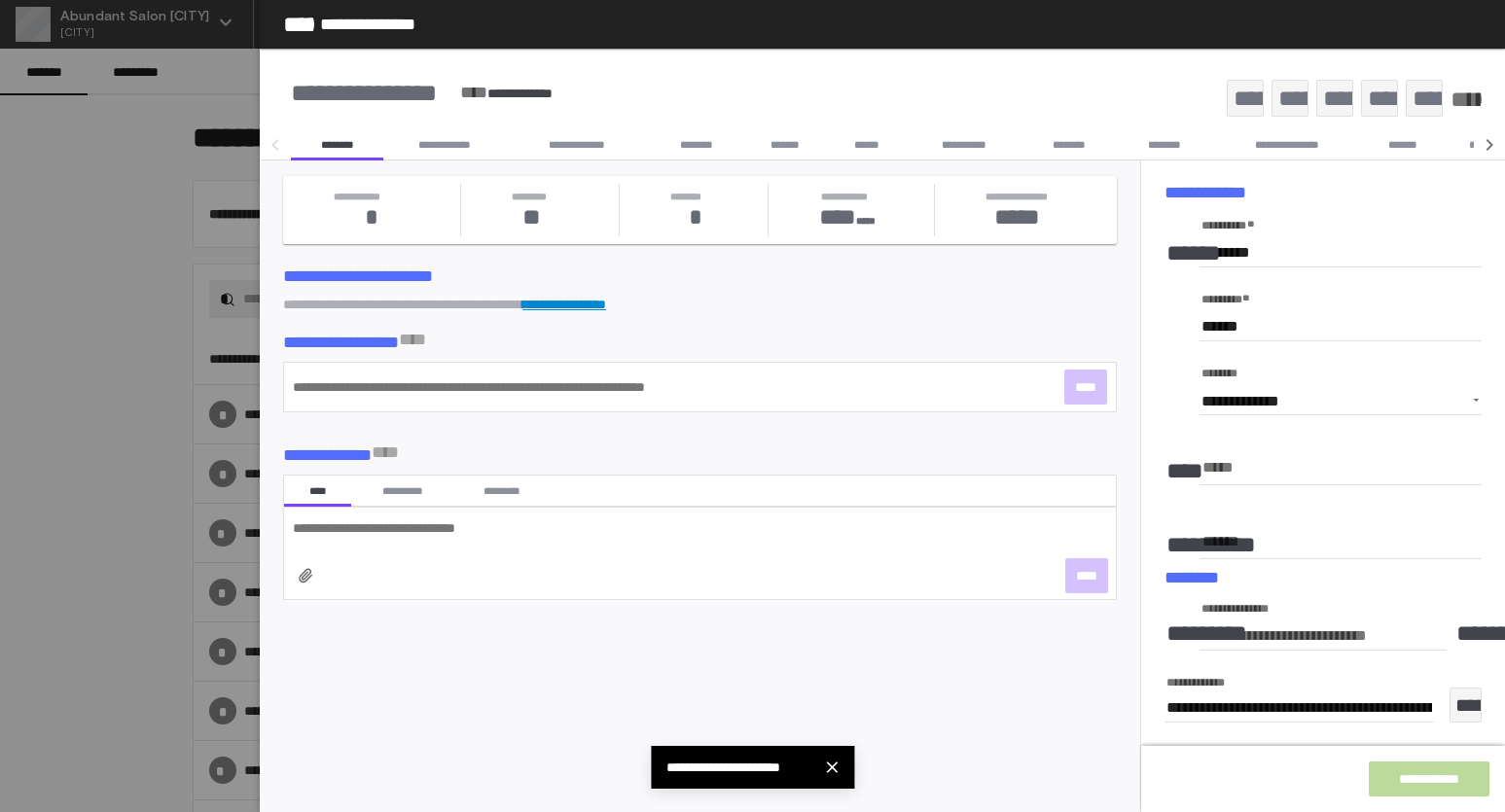 click at bounding box center [752, 406] 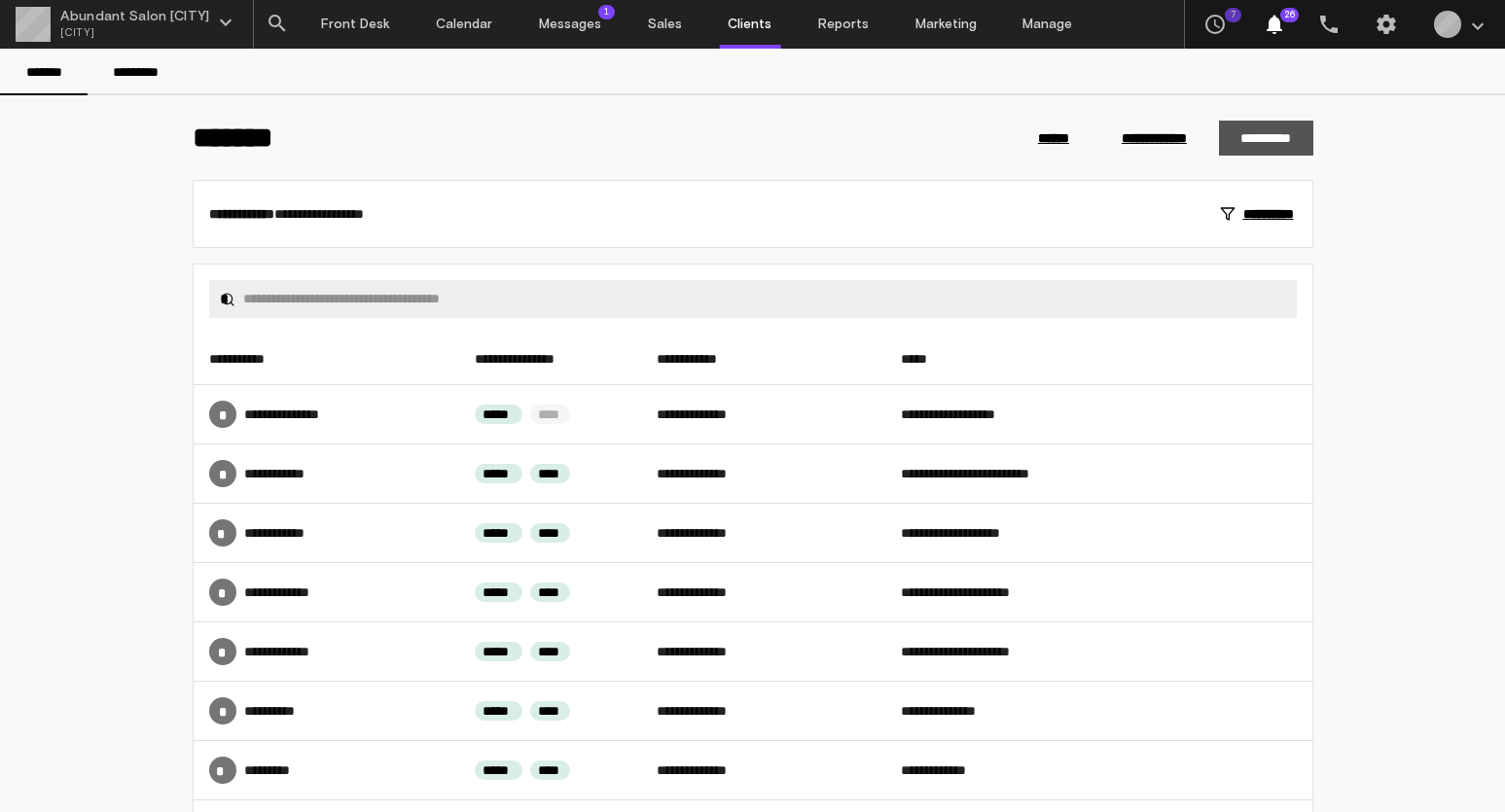 click on "**********" at bounding box center [1266, 138] 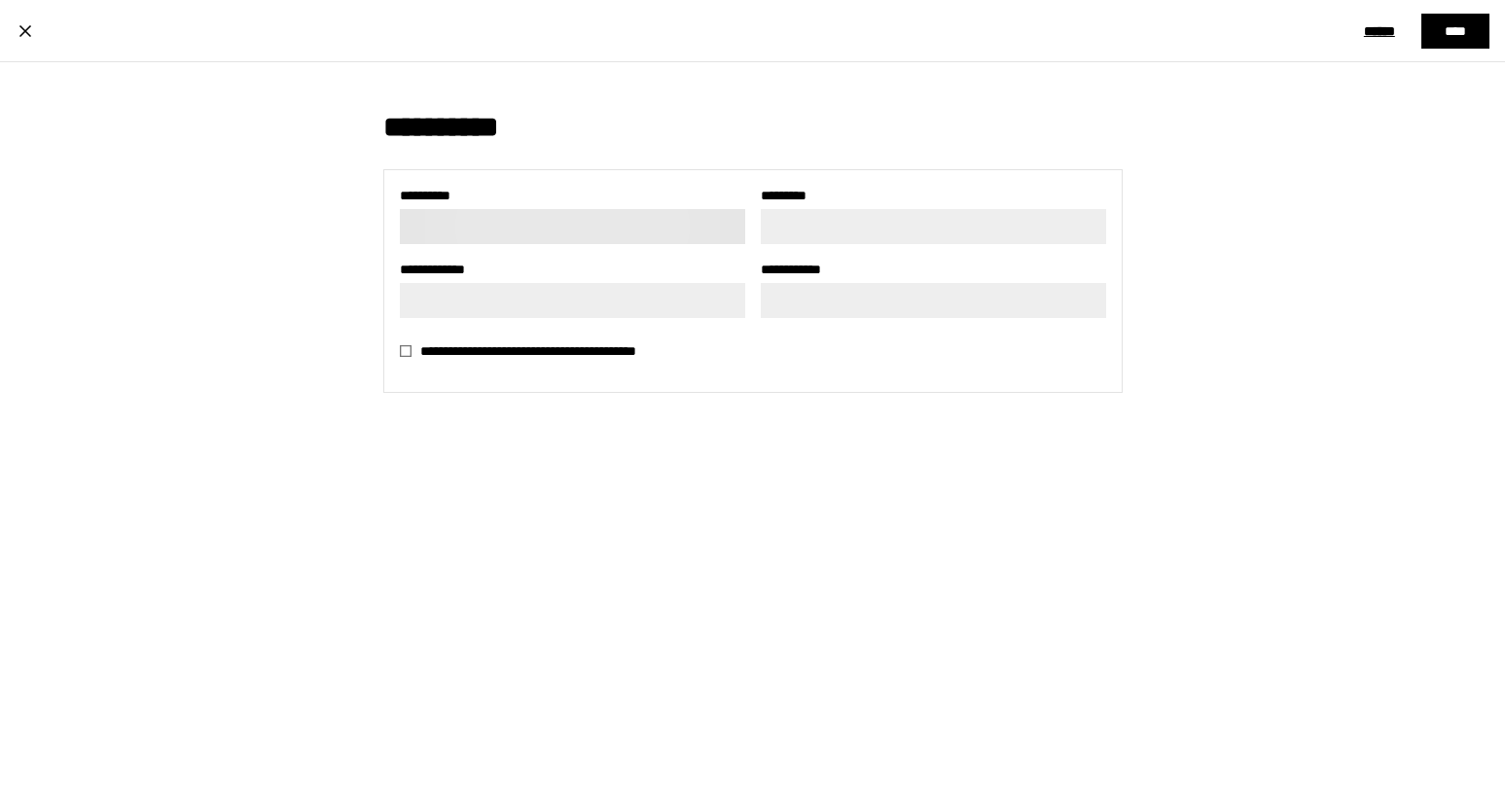 click at bounding box center [572, 227] 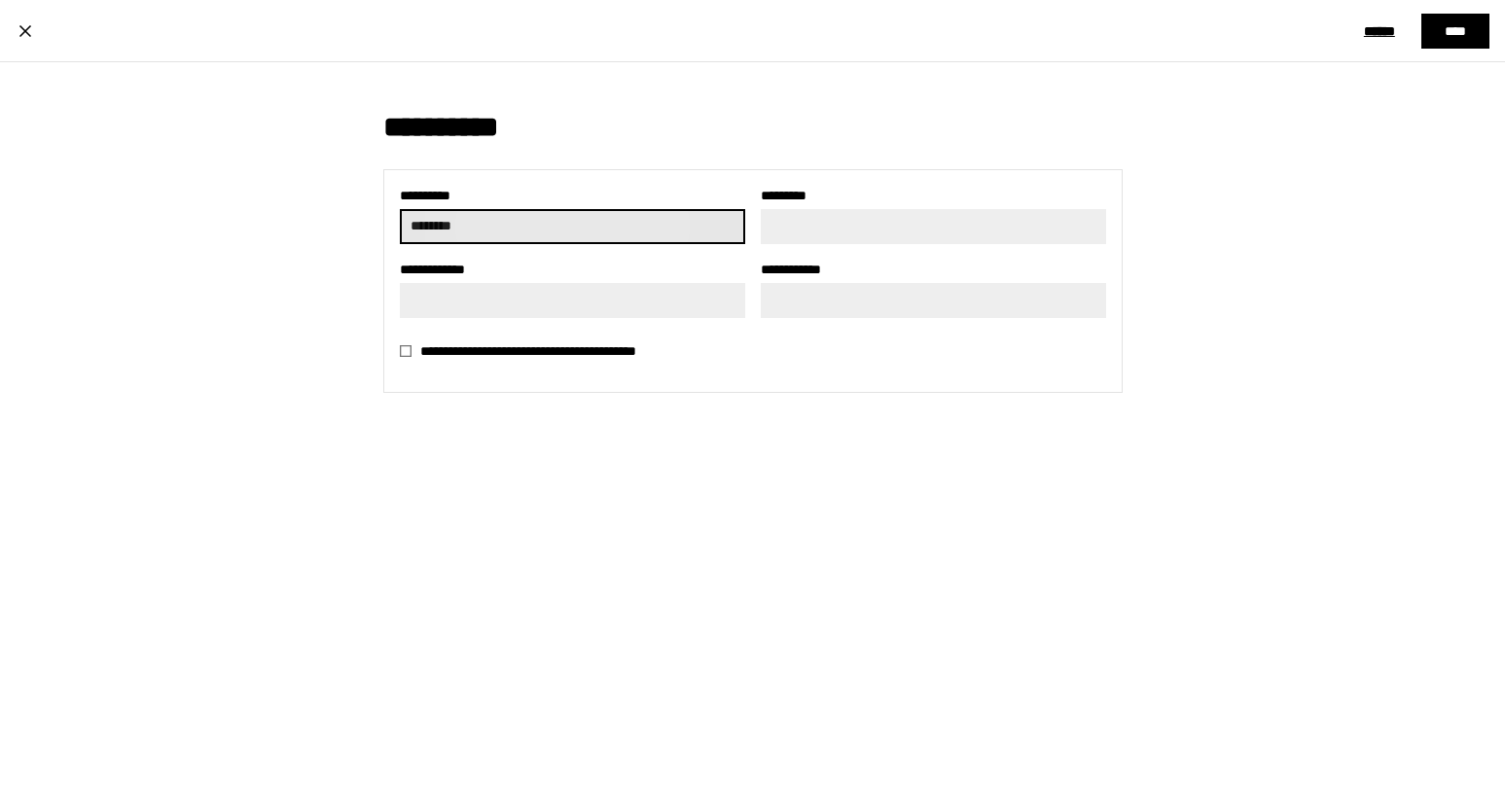 type on "********" 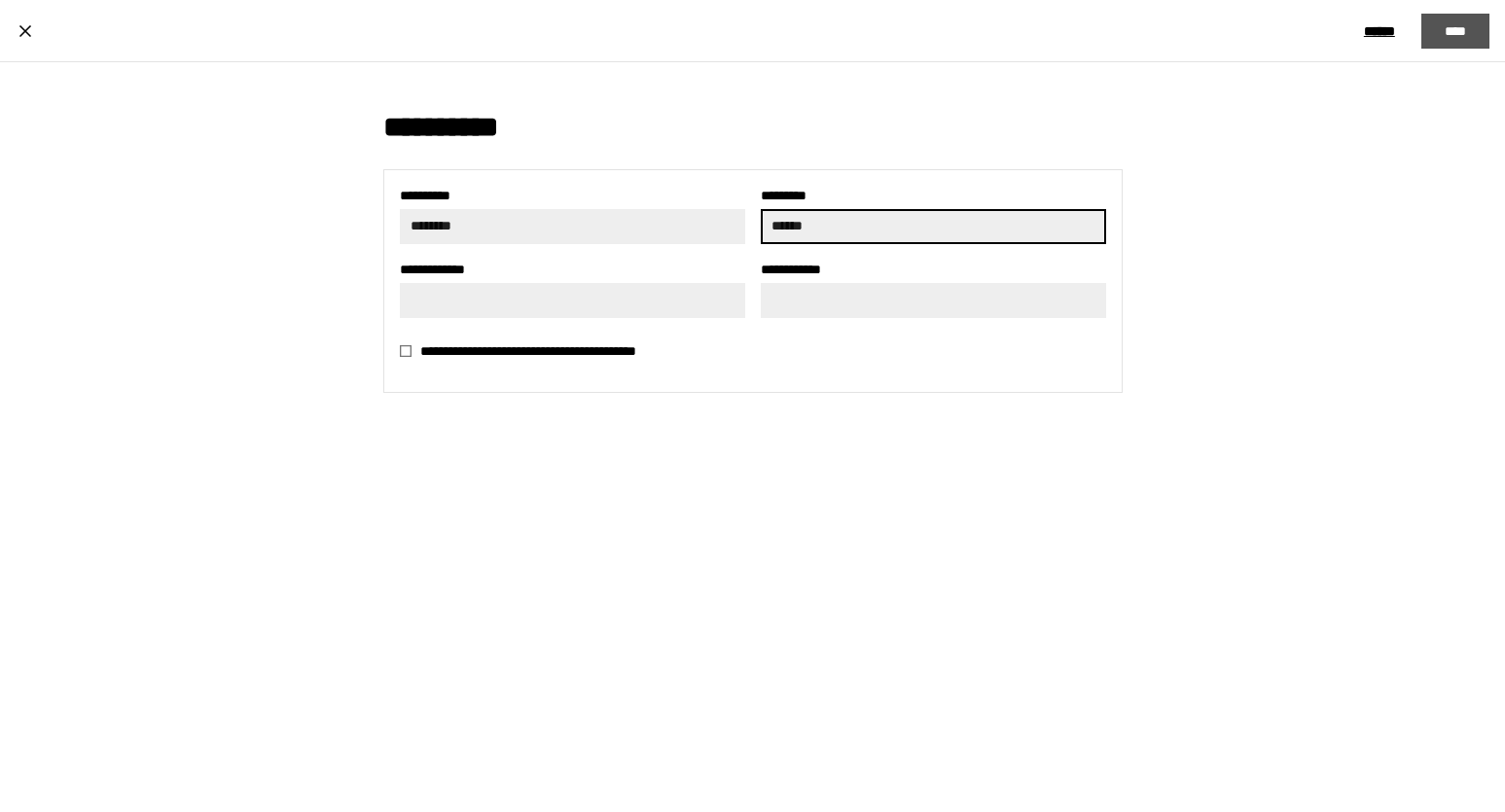 type on "******" 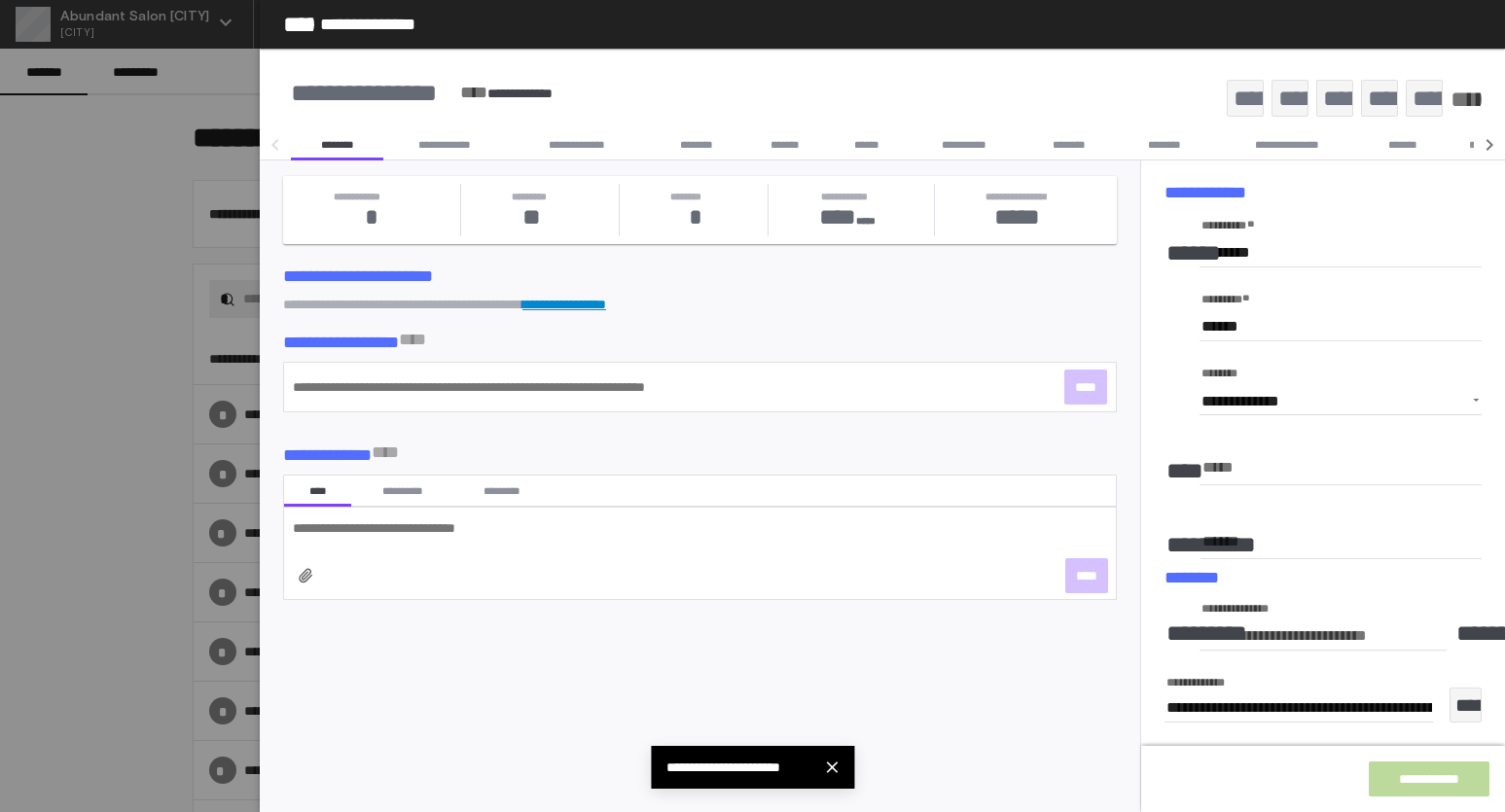 click at bounding box center [752, 406] 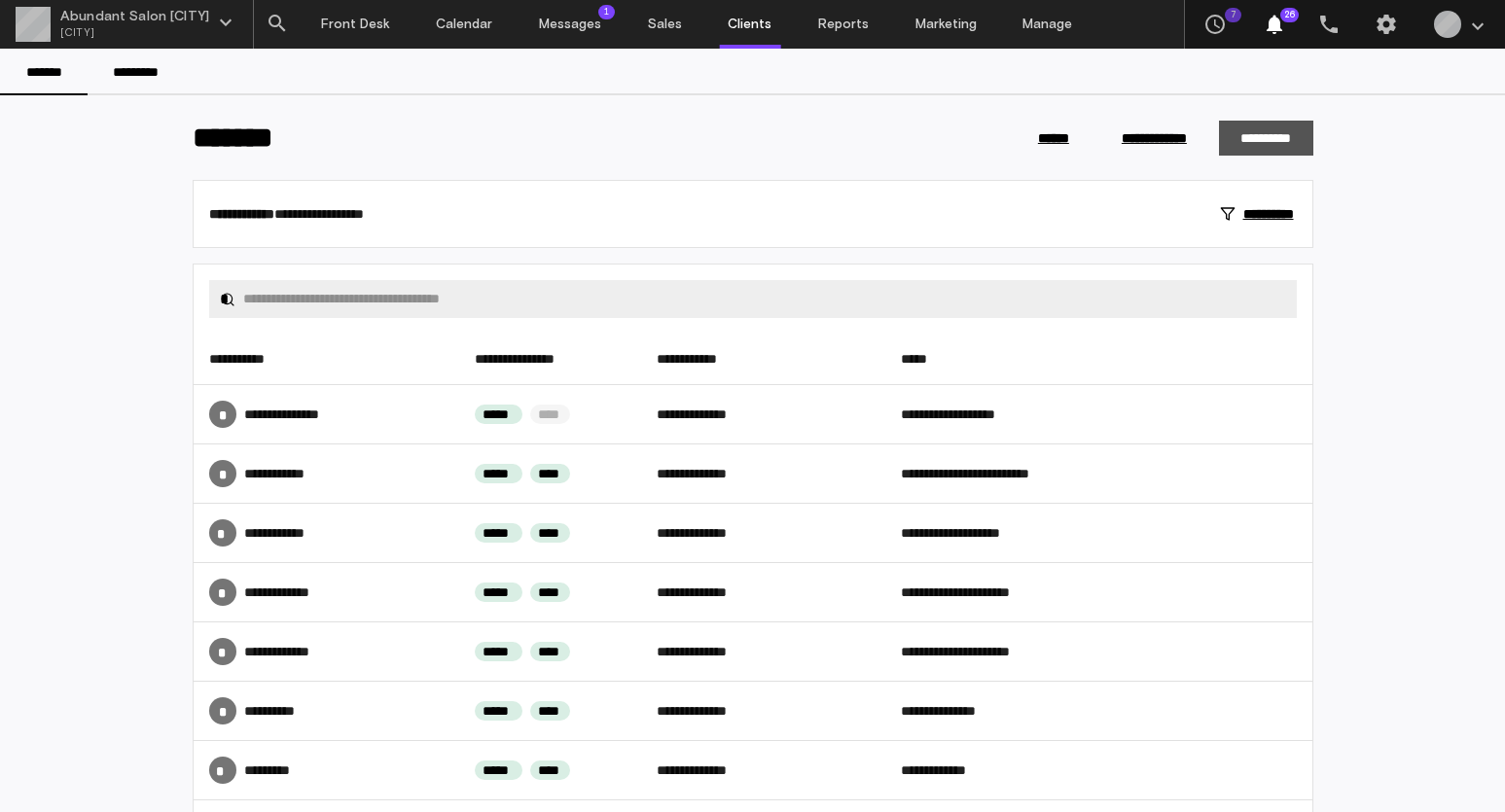 click on "**********" at bounding box center (1266, 138) 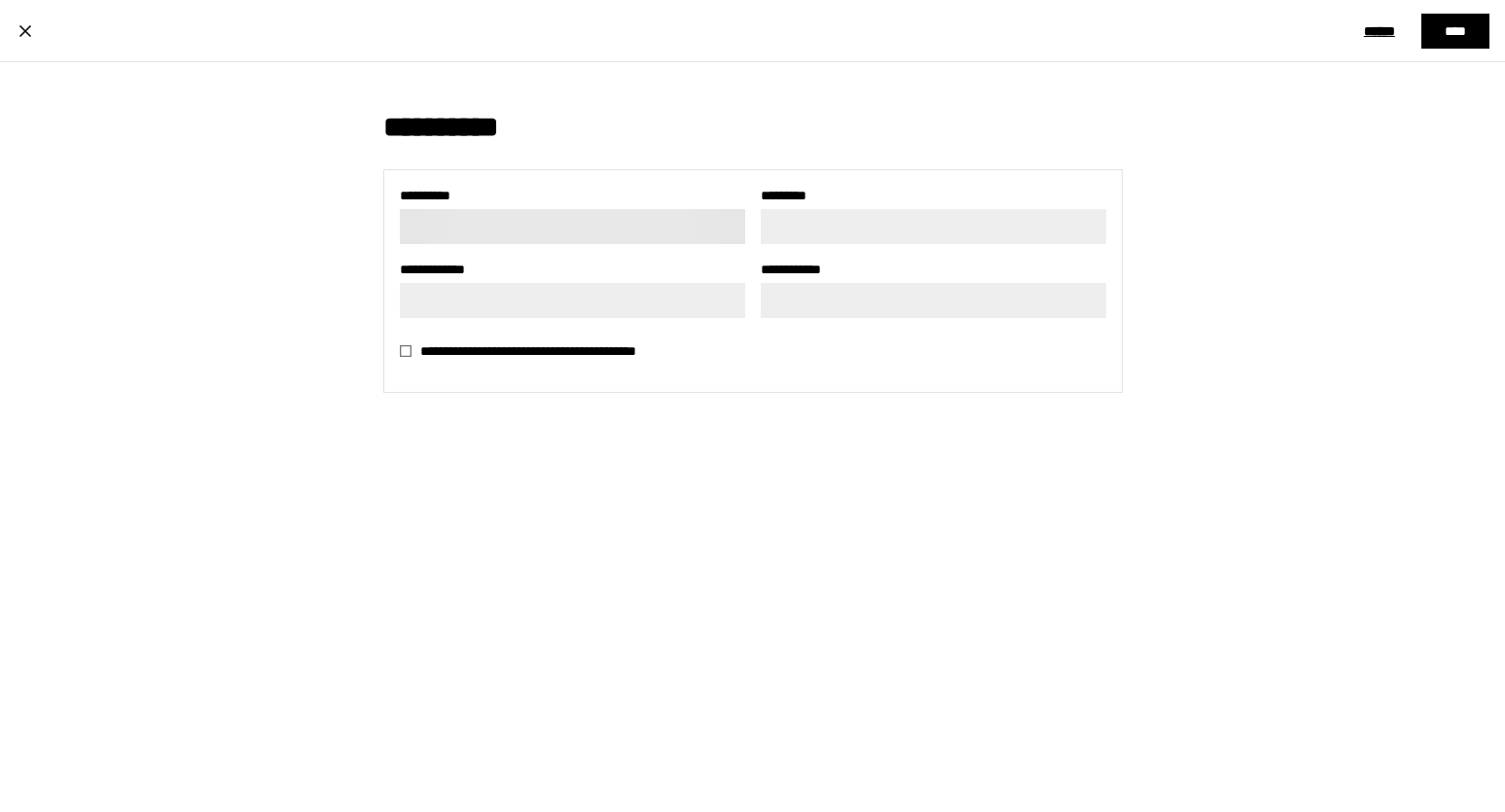 click at bounding box center [572, 227] 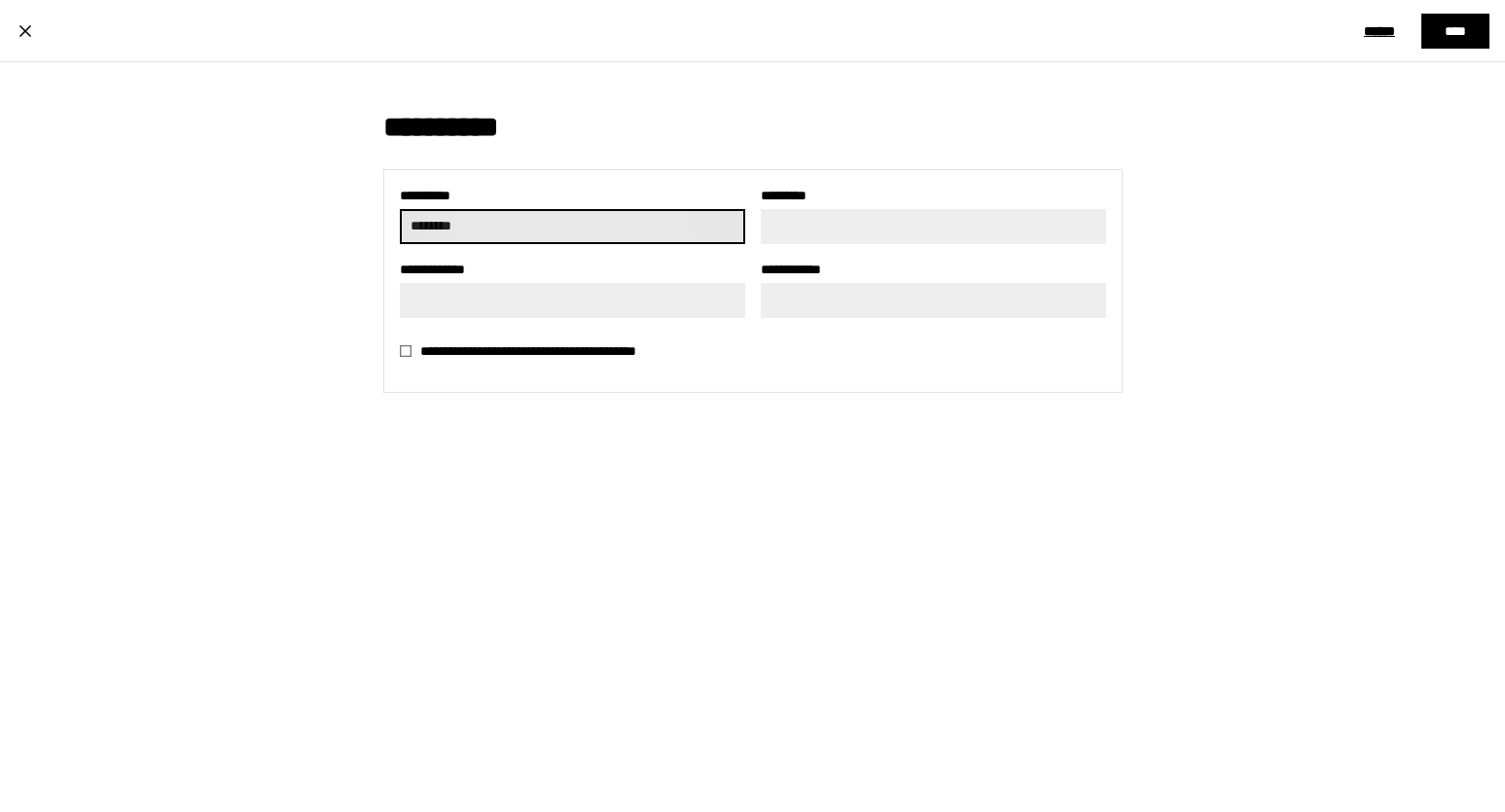 type on "********" 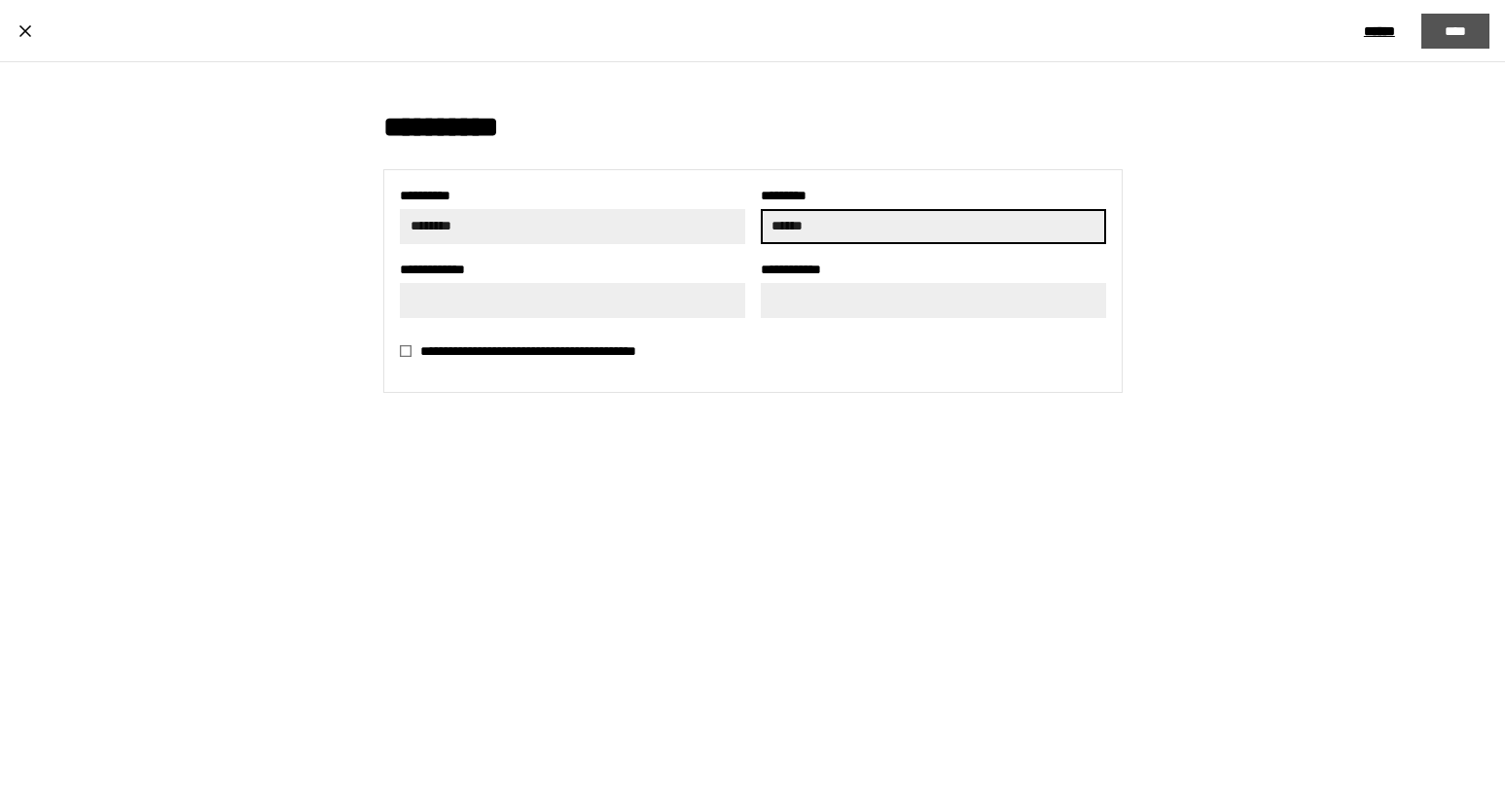 type on "******" 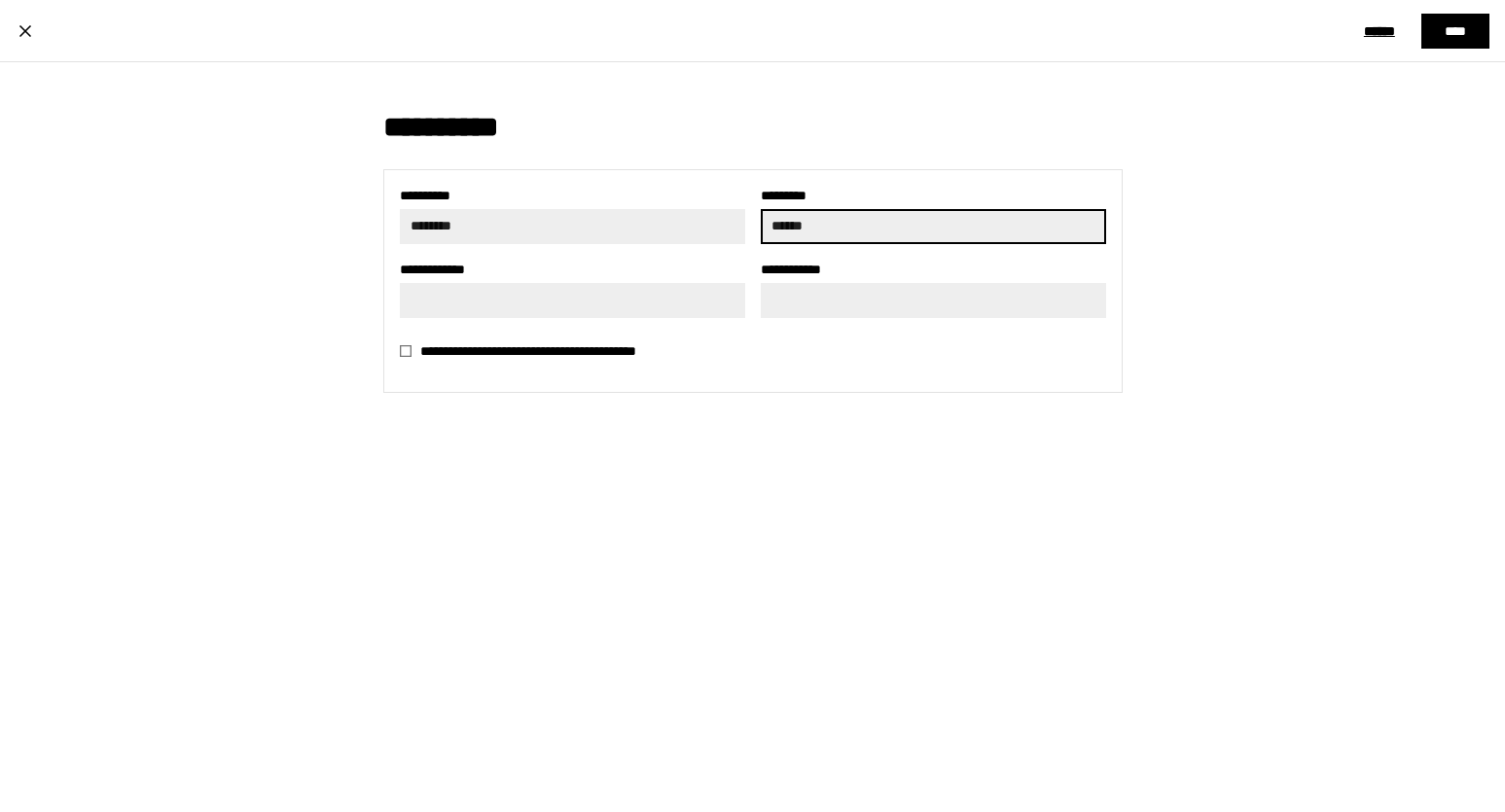 click on "****" at bounding box center [1455, 31] 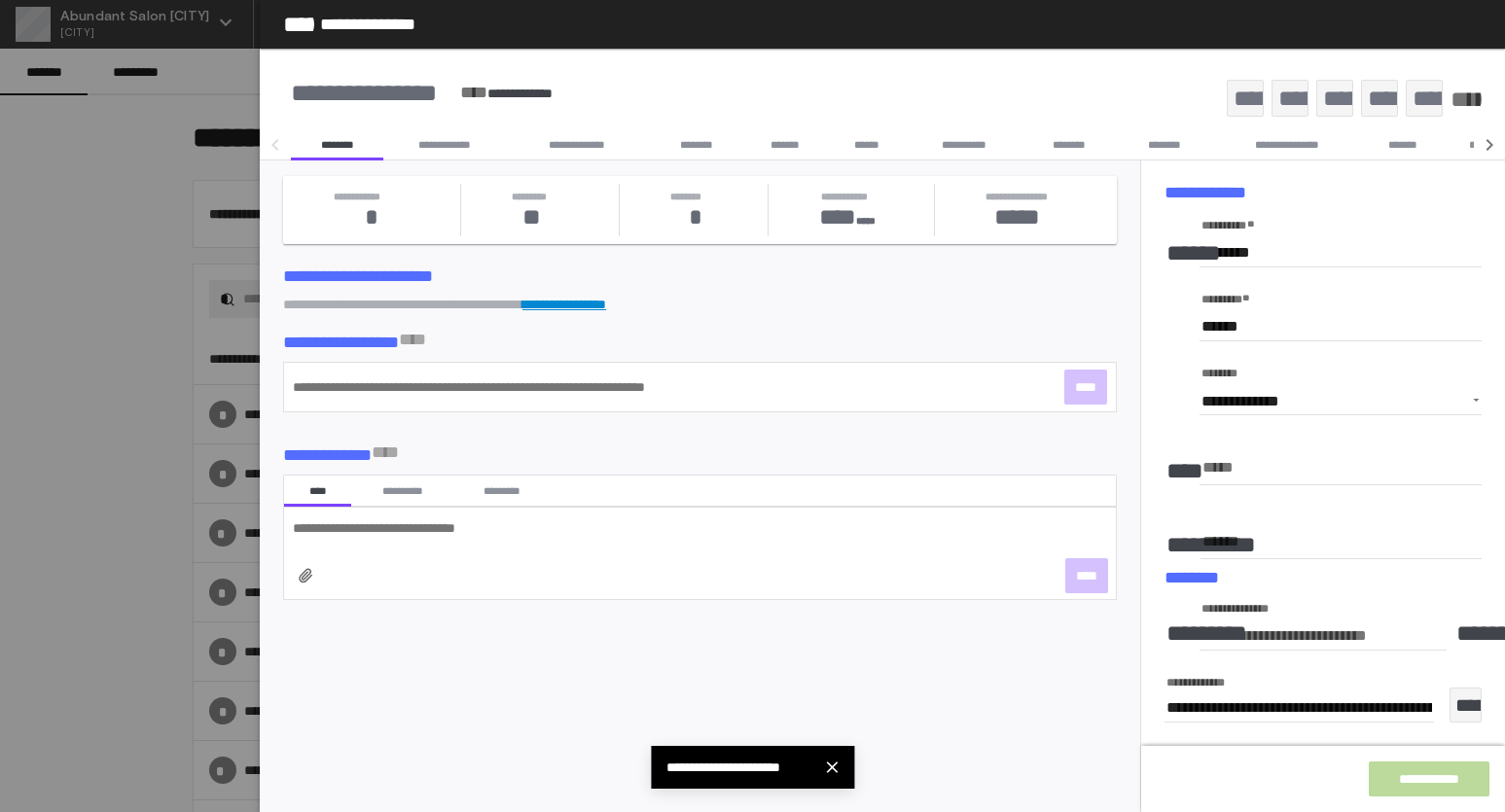 click on "********" at bounding box center [1341, 253] 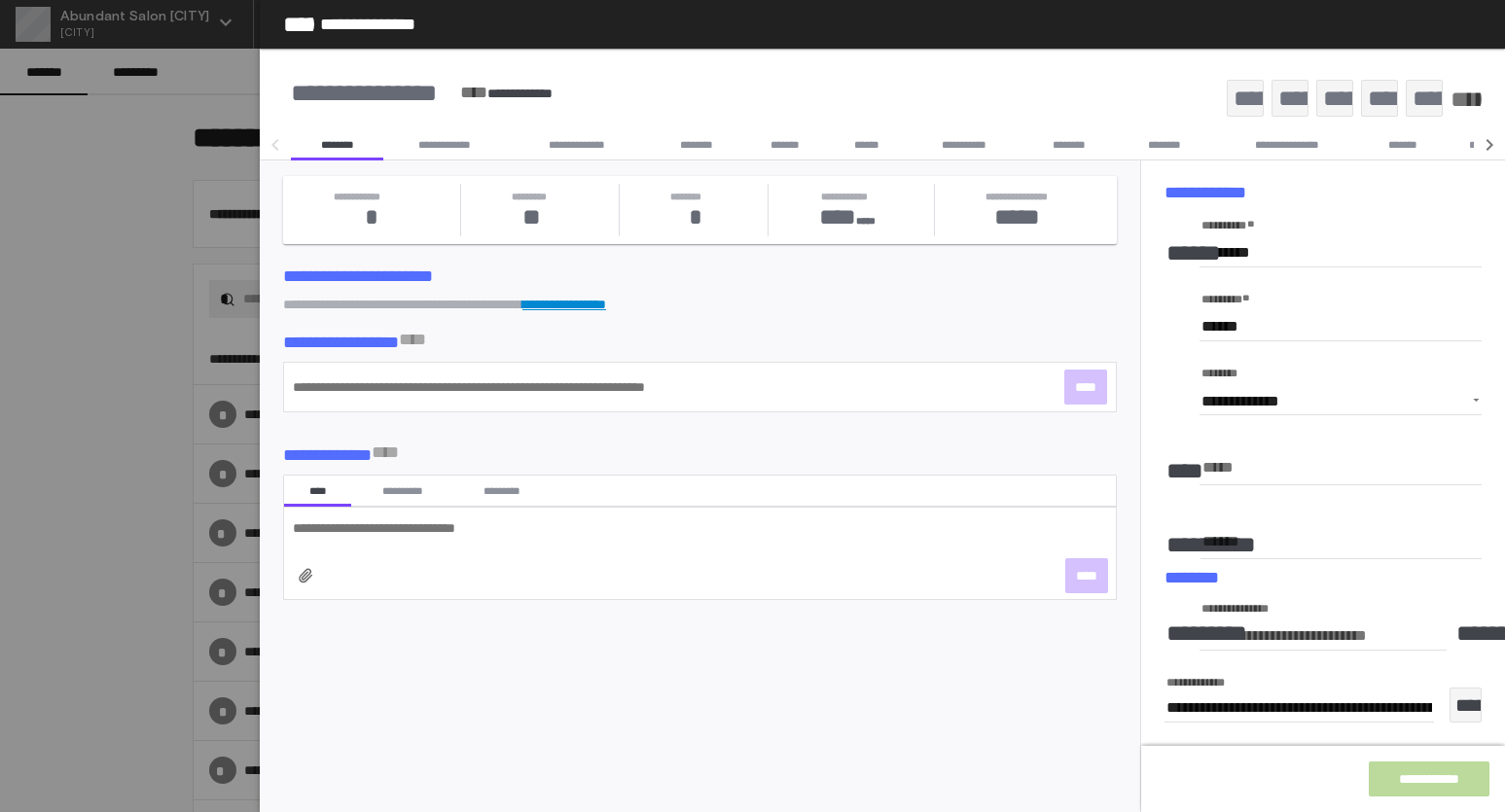 drag, startPoint x: 180, startPoint y: 270, endPoint x: 191, endPoint y: 271, distance: 11.045361 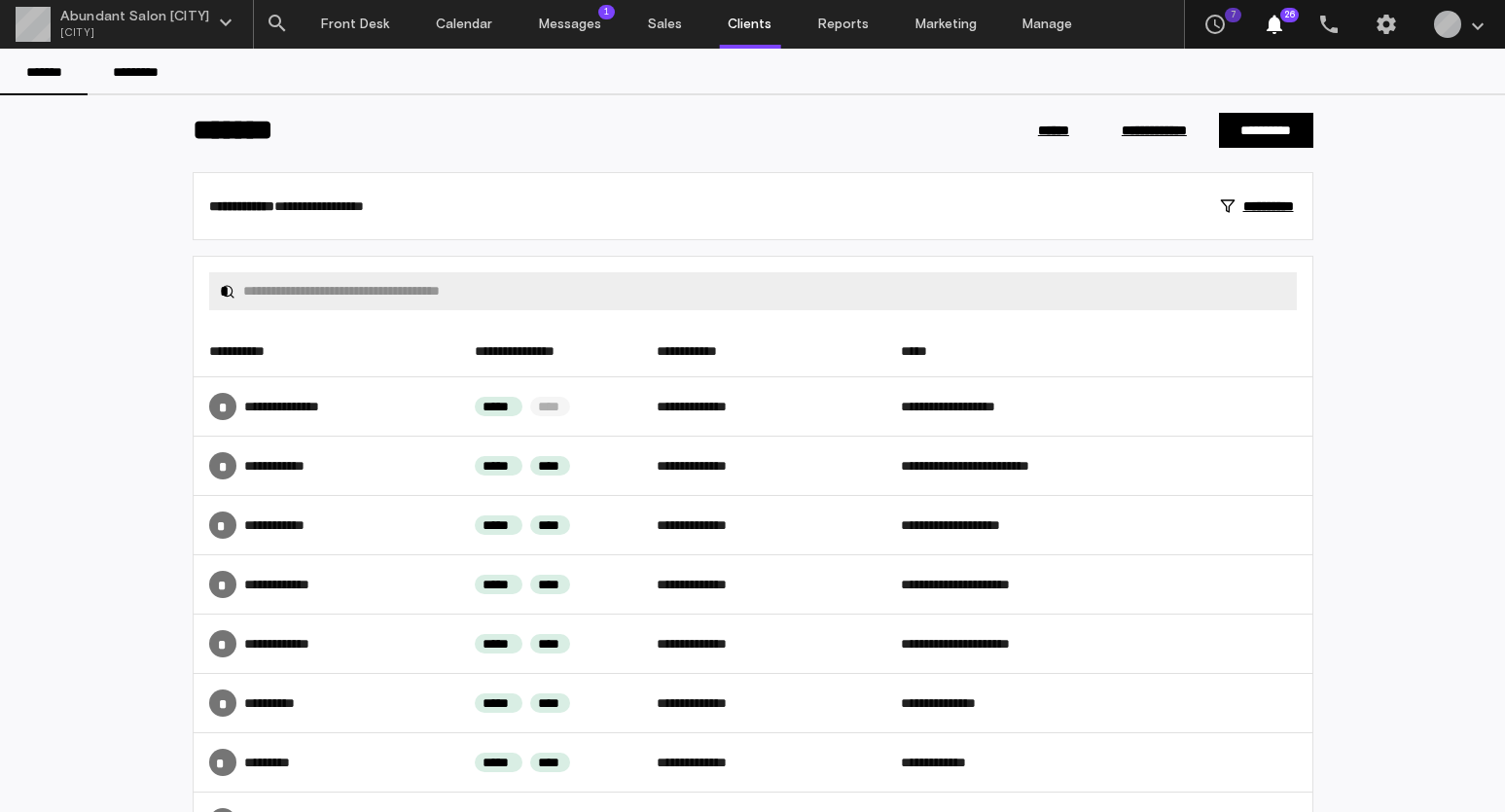 scroll, scrollTop: 14, scrollLeft: 0, axis: vertical 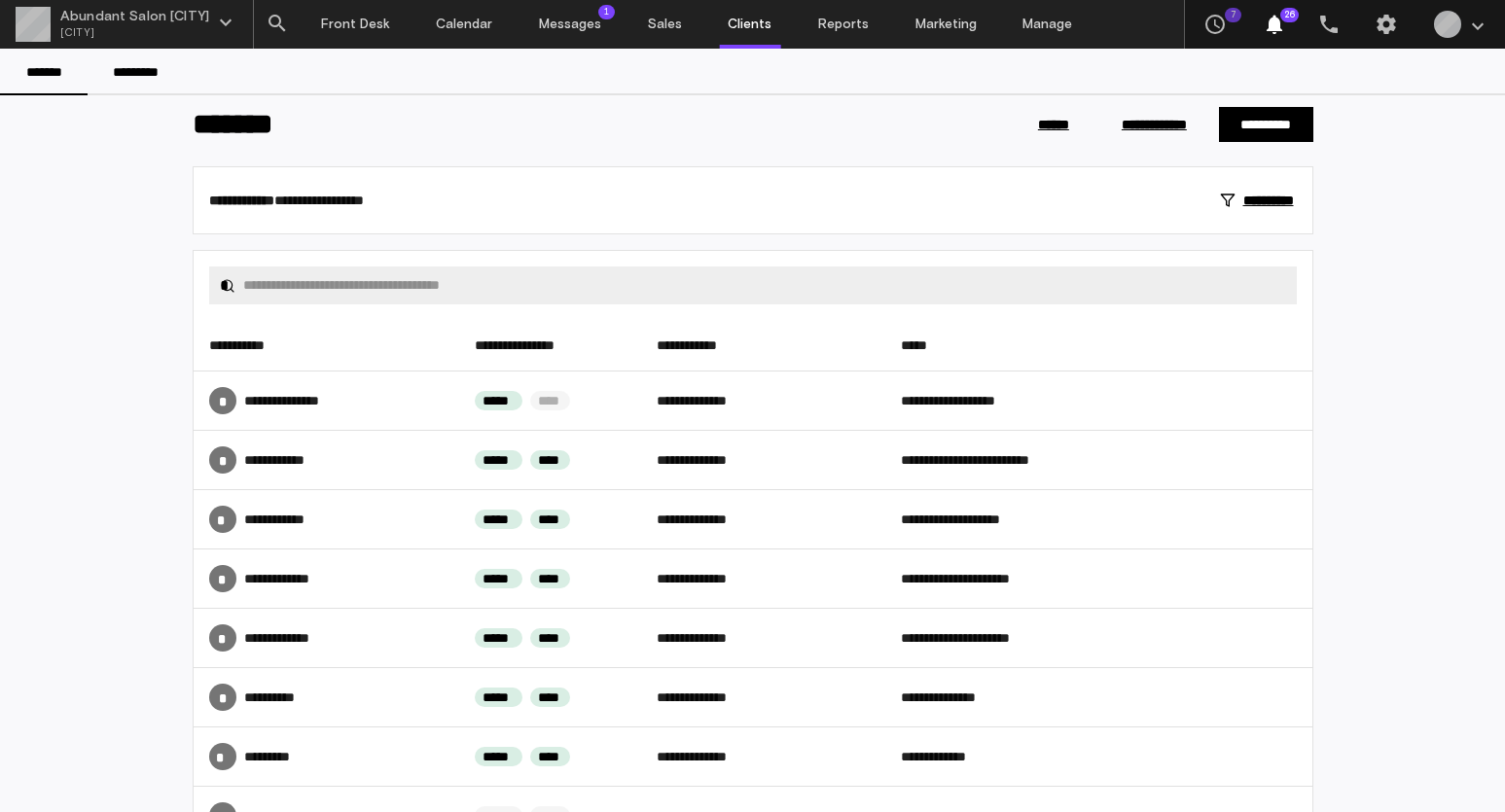 click on "*" at bounding box center (752, 286) 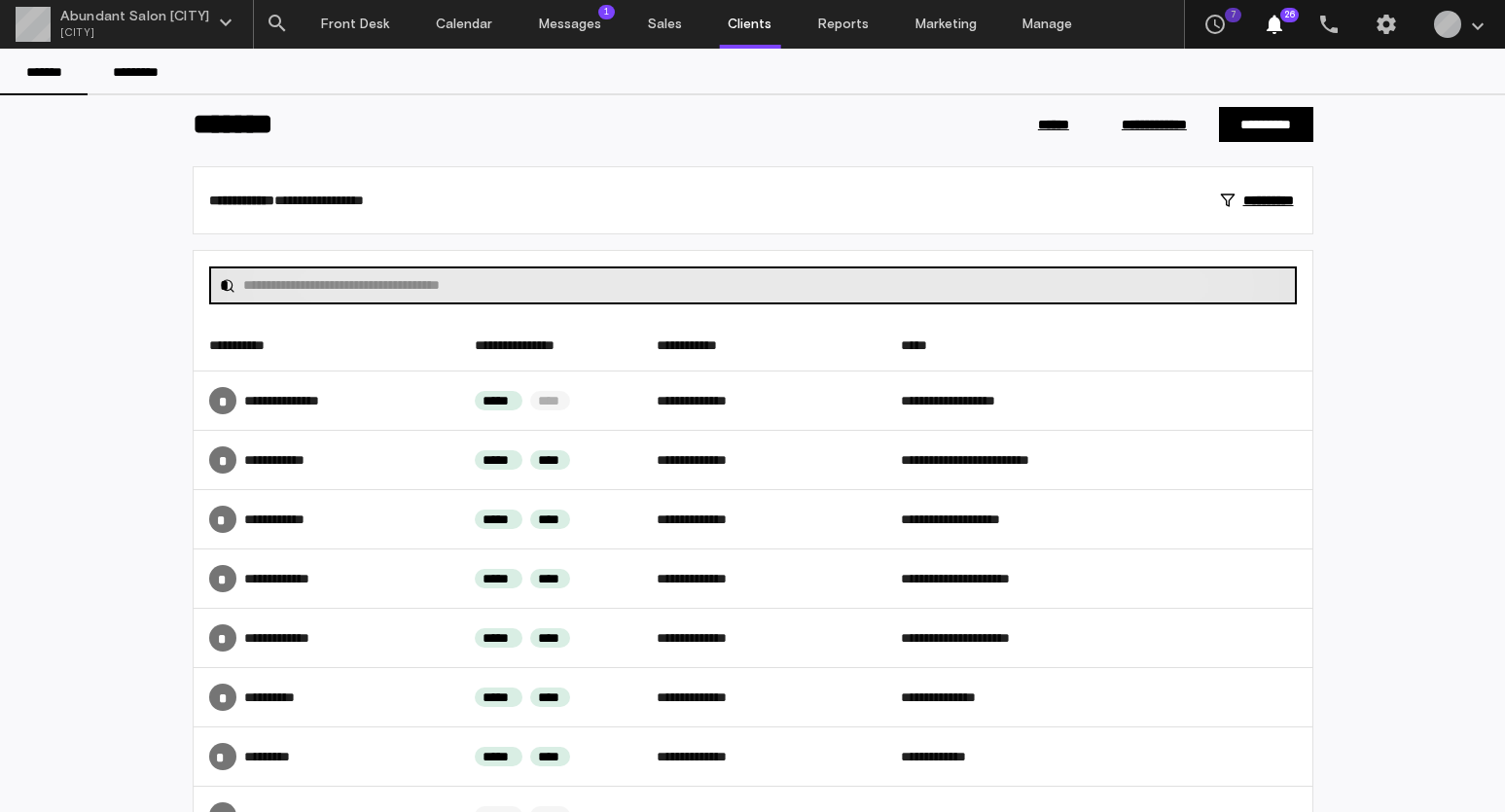 click at bounding box center [765, 285] 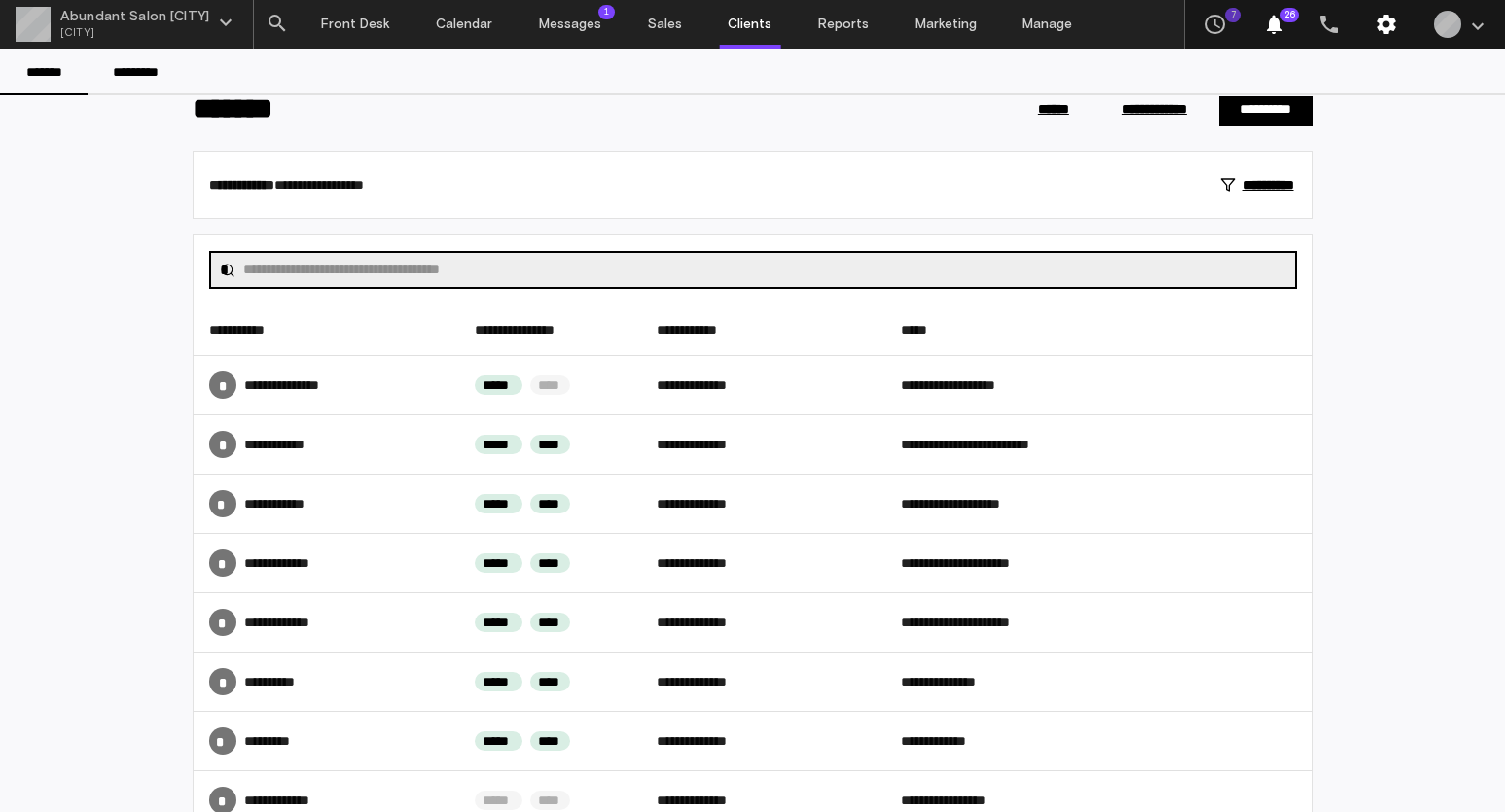 click on "settings" at bounding box center [1386, 24] 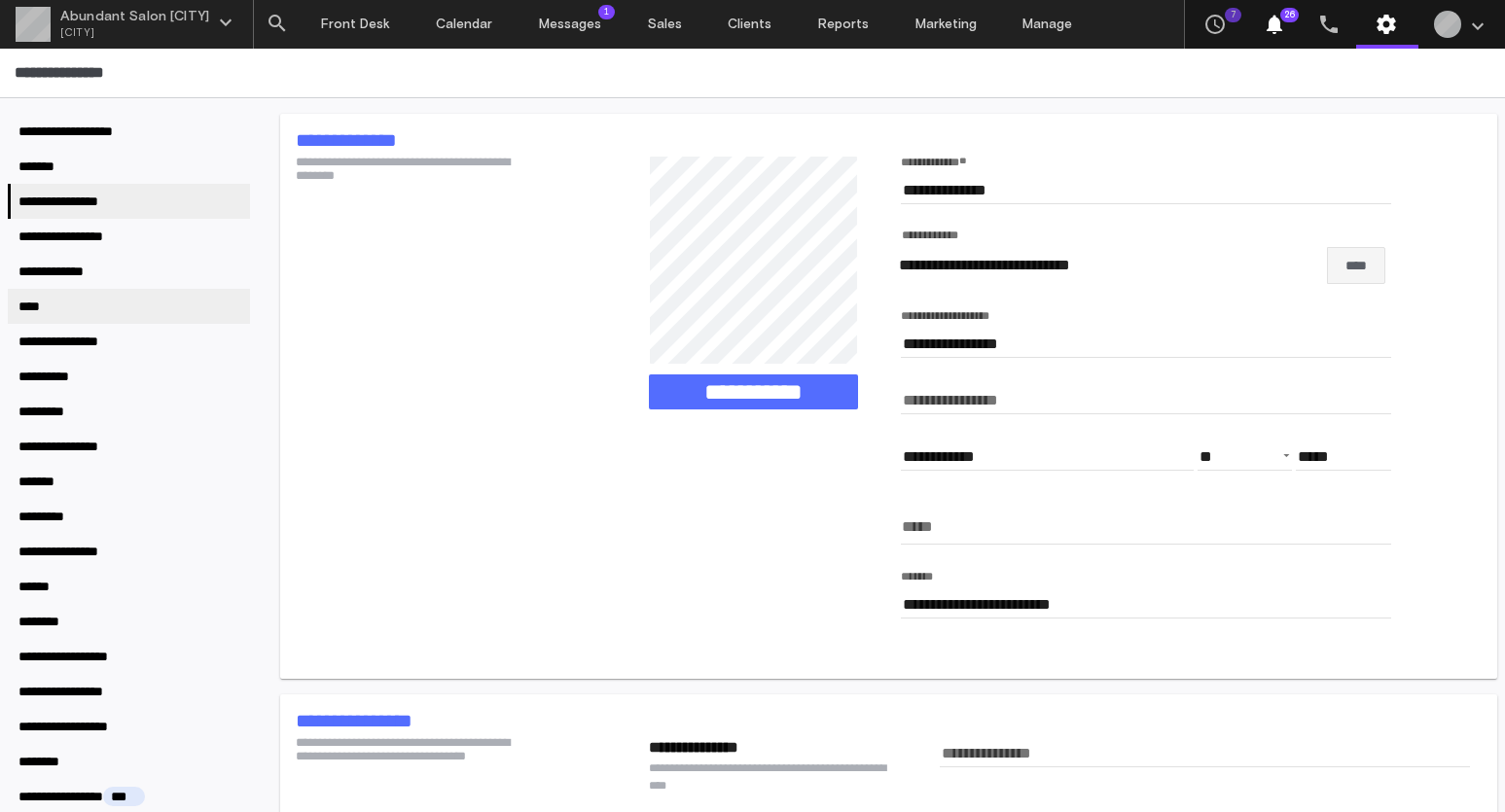 click on "****" at bounding box center [128, 306] 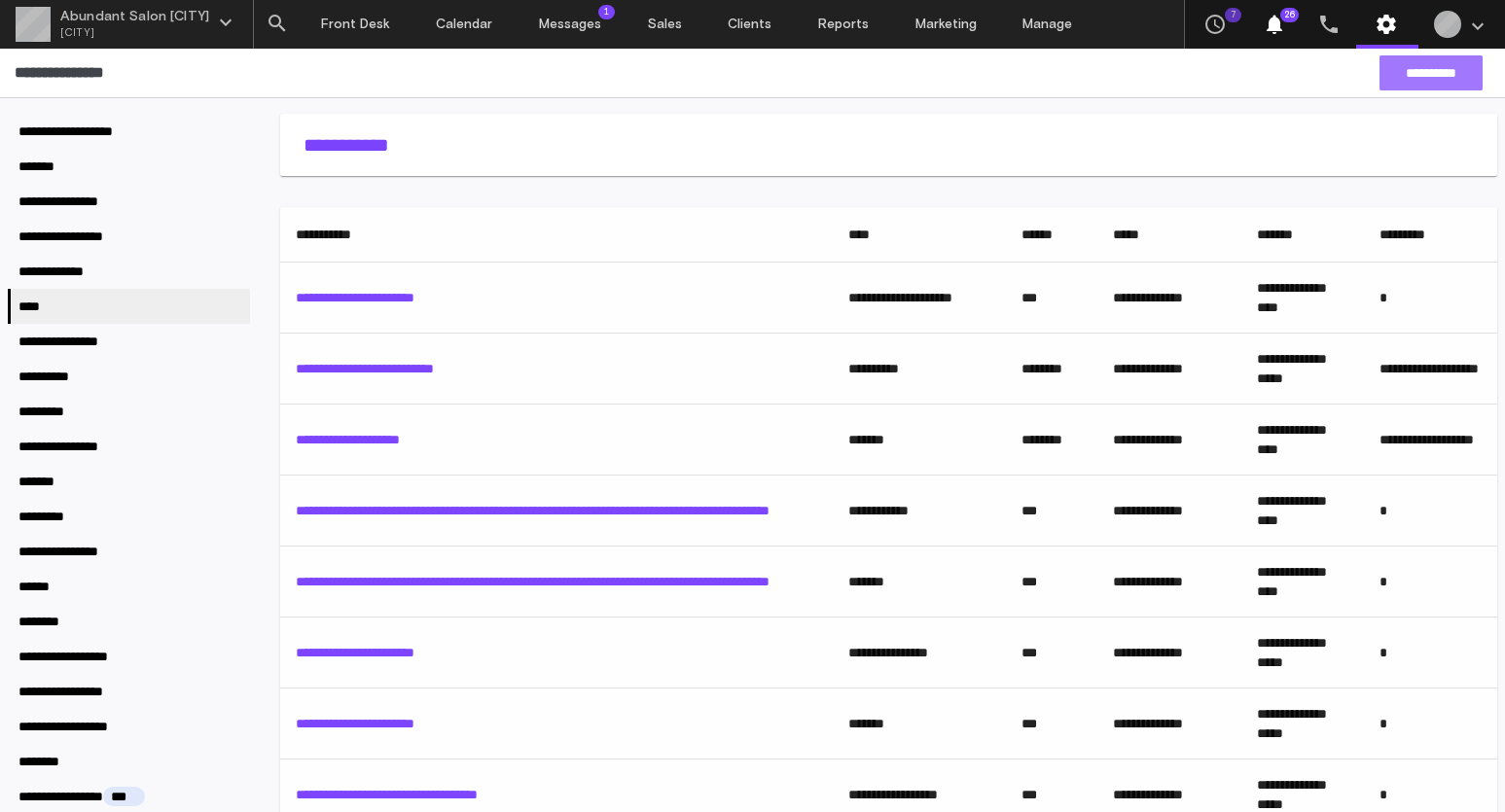 drag, startPoint x: 1412, startPoint y: 70, endPoint x: 1184, endPoint y: 130, distance: 235.76259 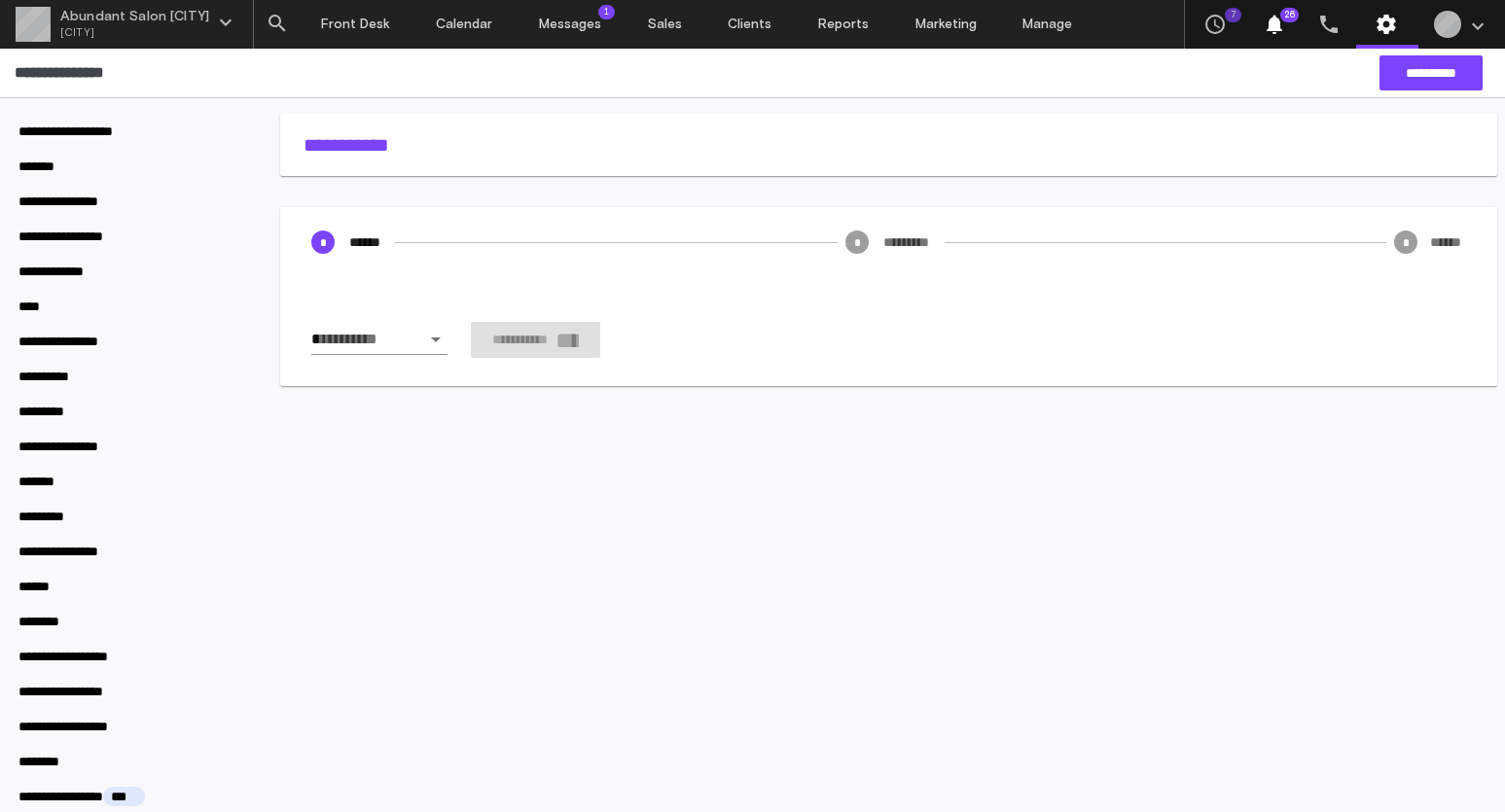 click on "**********" at bounding box center (752, 406) 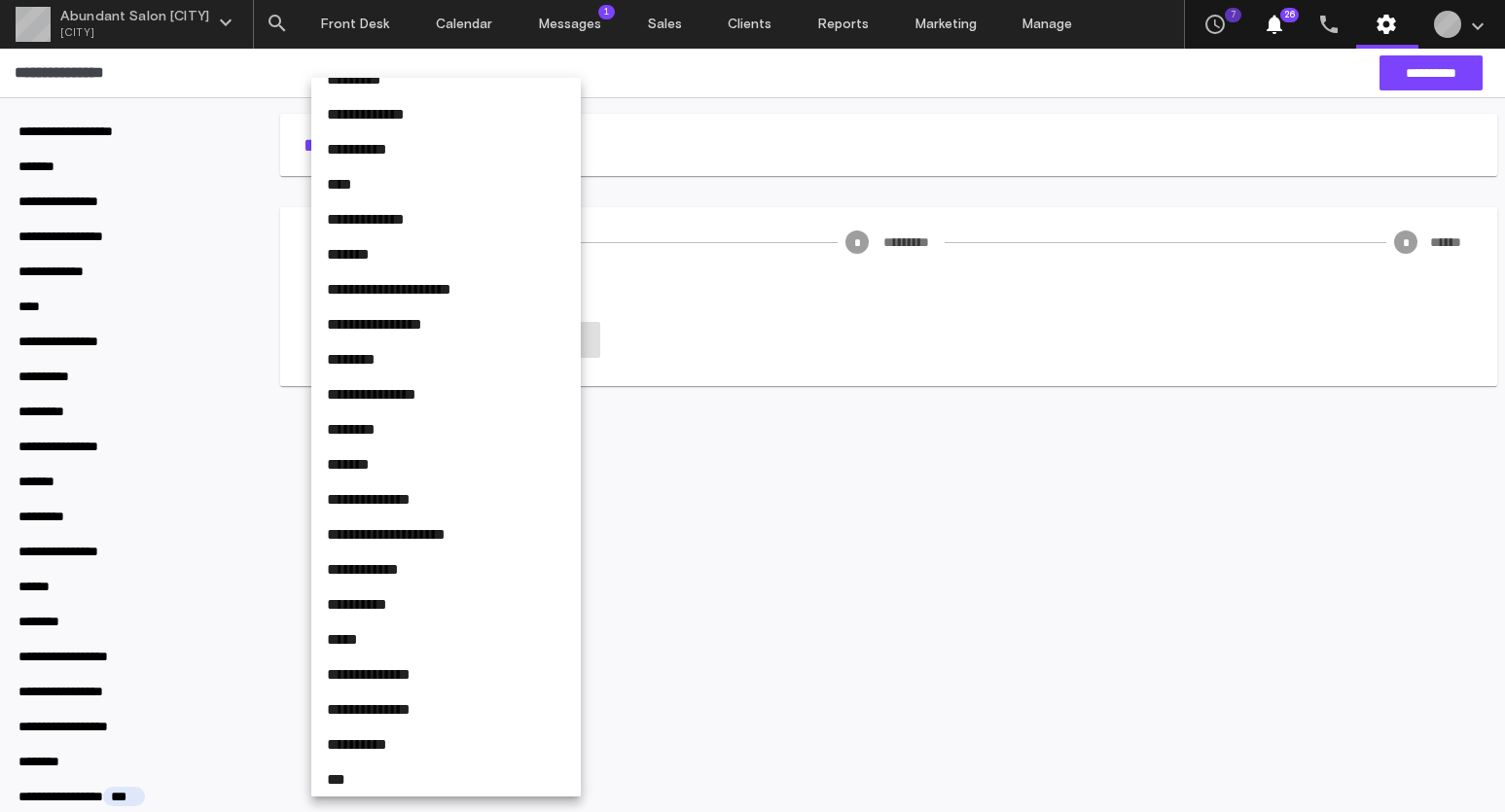 scroll, scrollTop: 403, scrollLeft: 0, axis: vertical 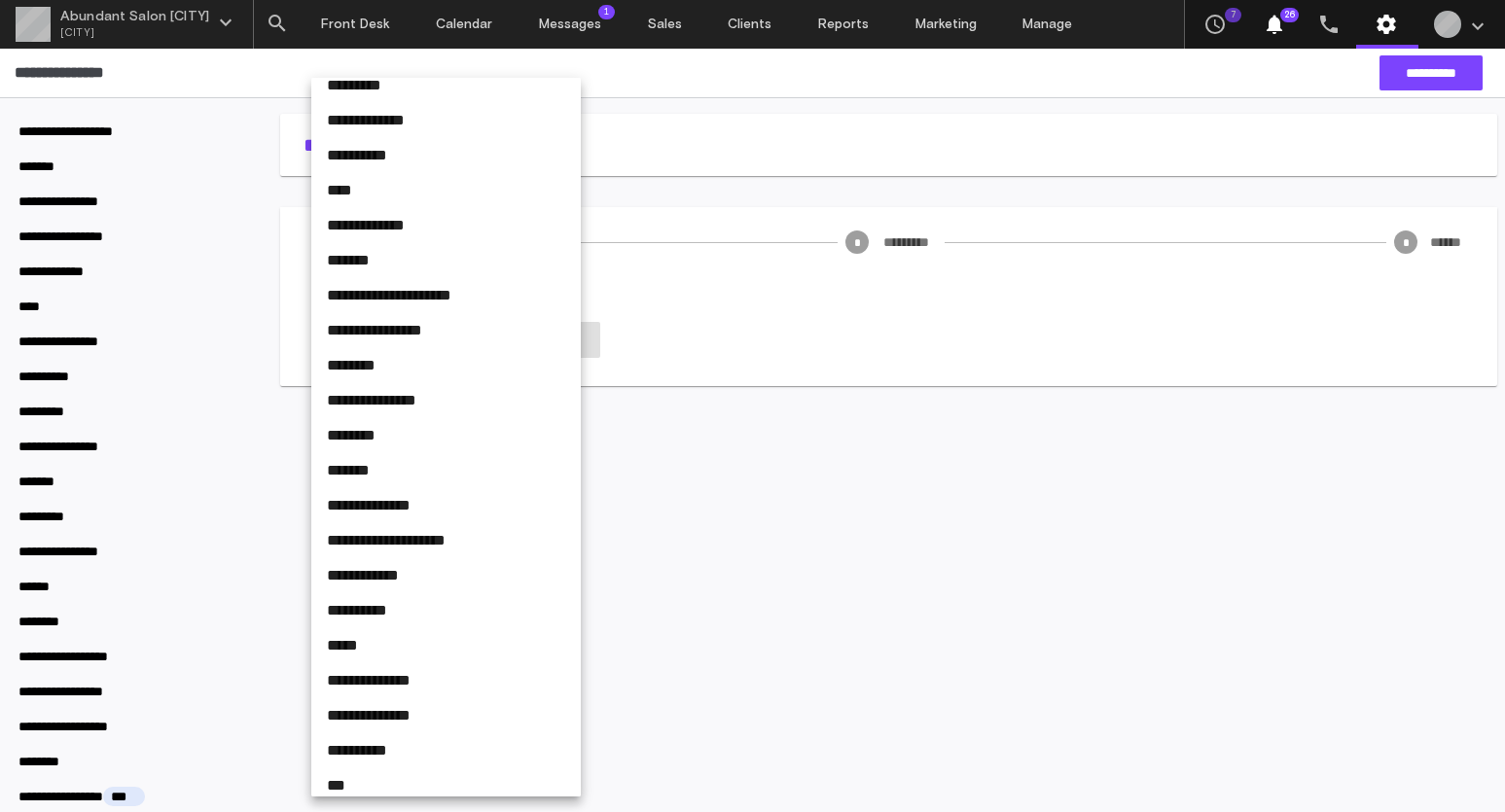 click on "**********" at bounding box center [446, 331] 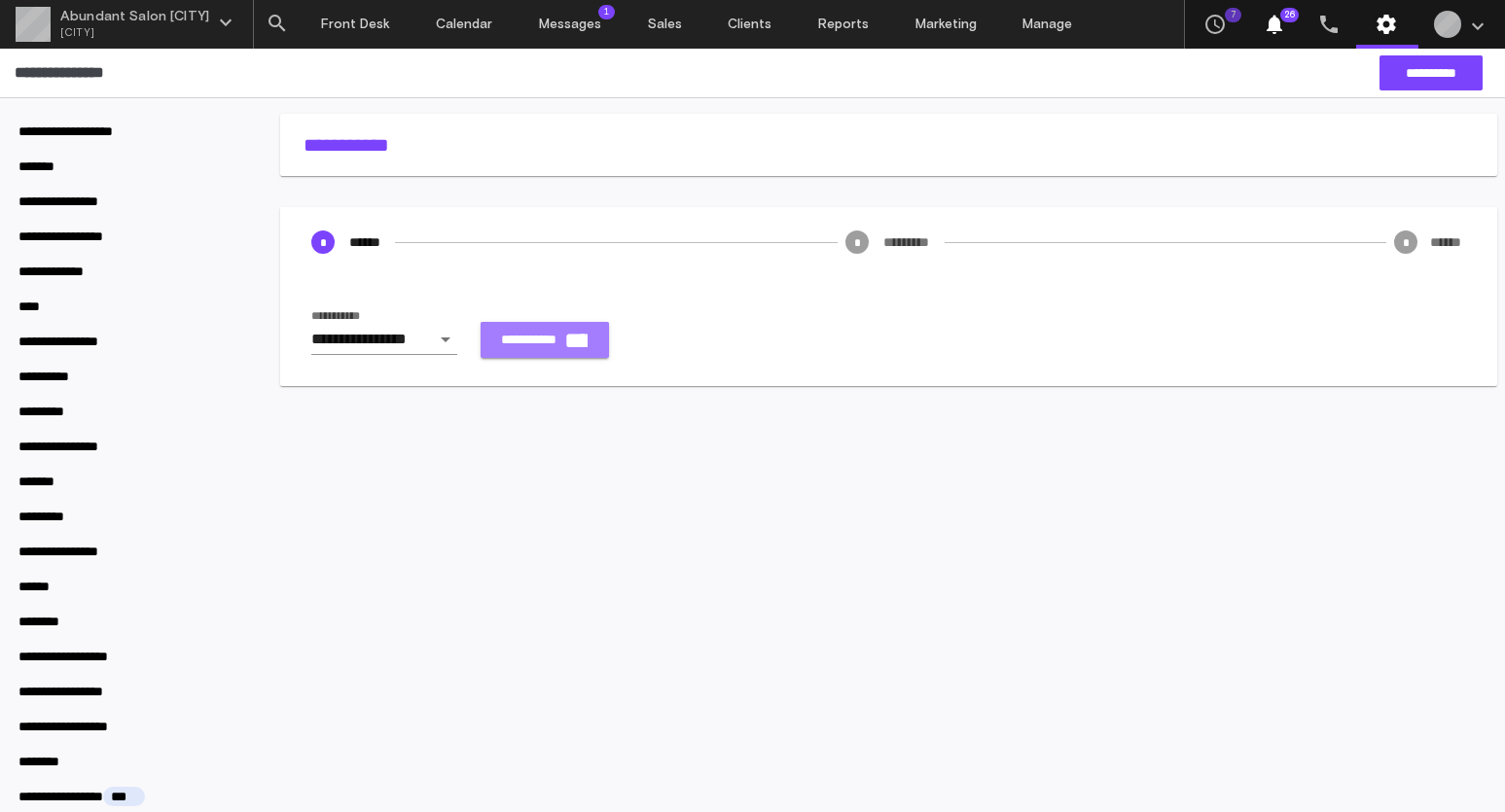 click on "**********" at bounding box center (545, 339) 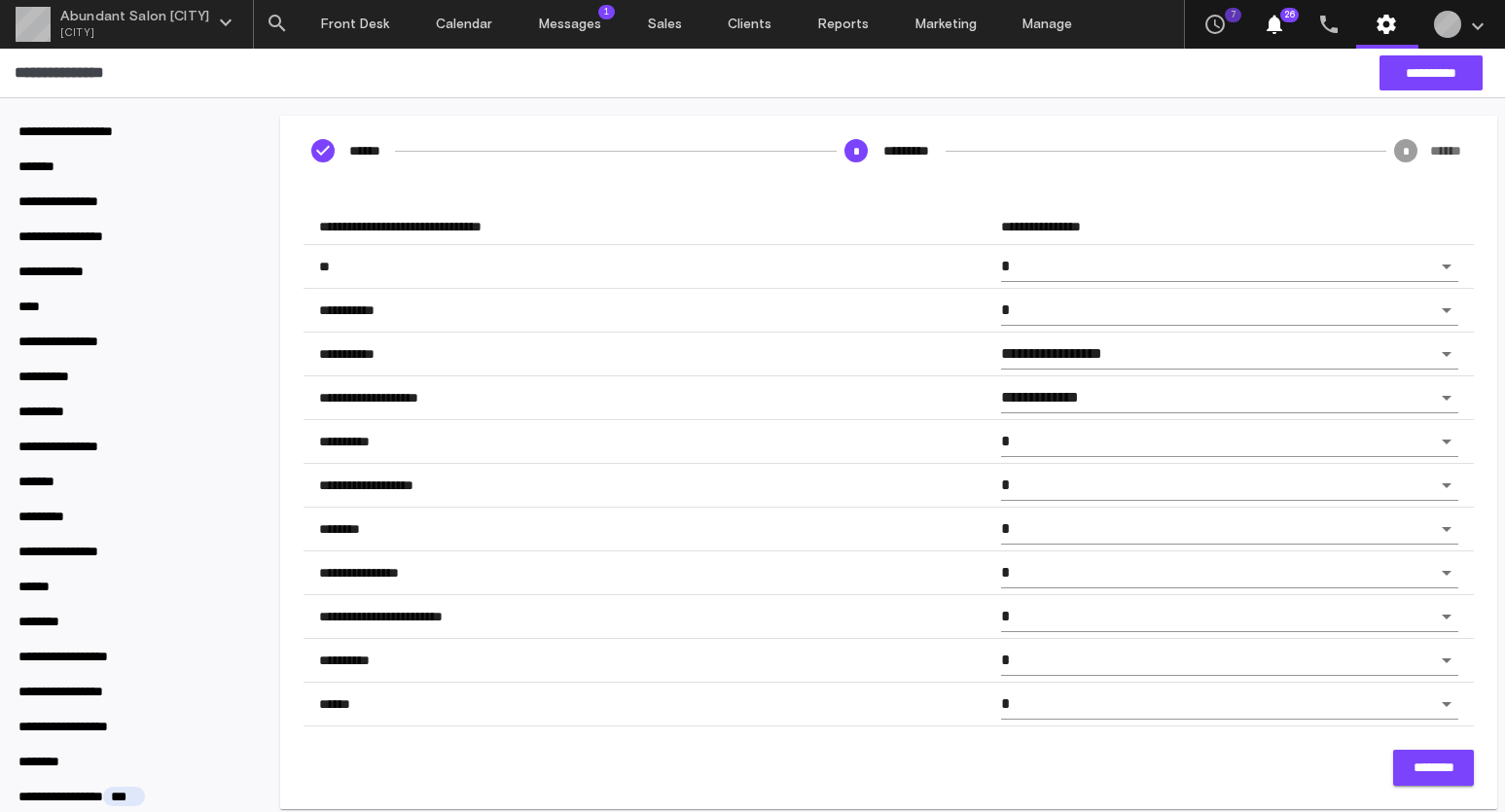 scroll, scrollTop: 104, scrollLeft: 0, axis: vertical 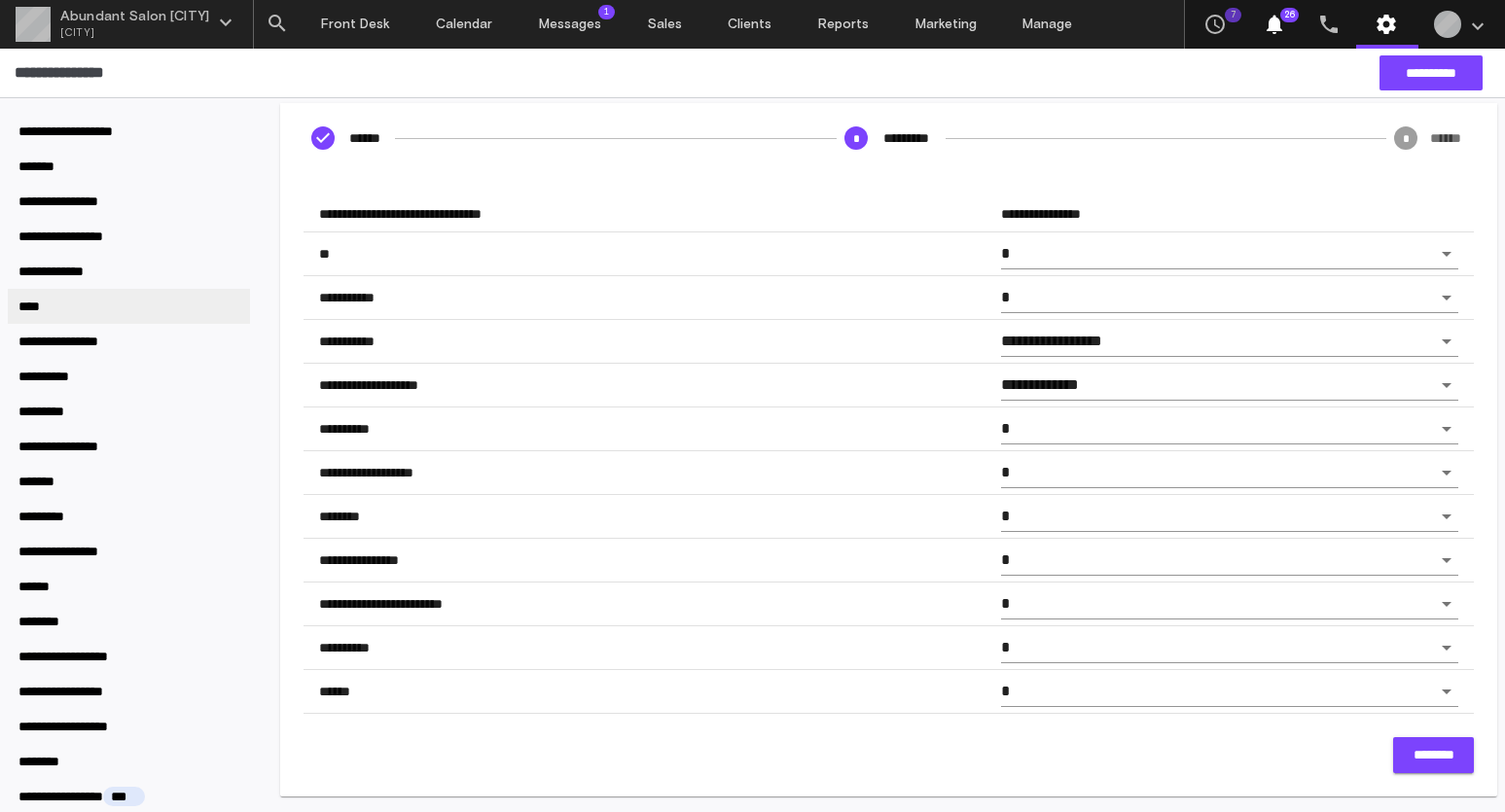 click on "****" at bounding box center (79, 131) 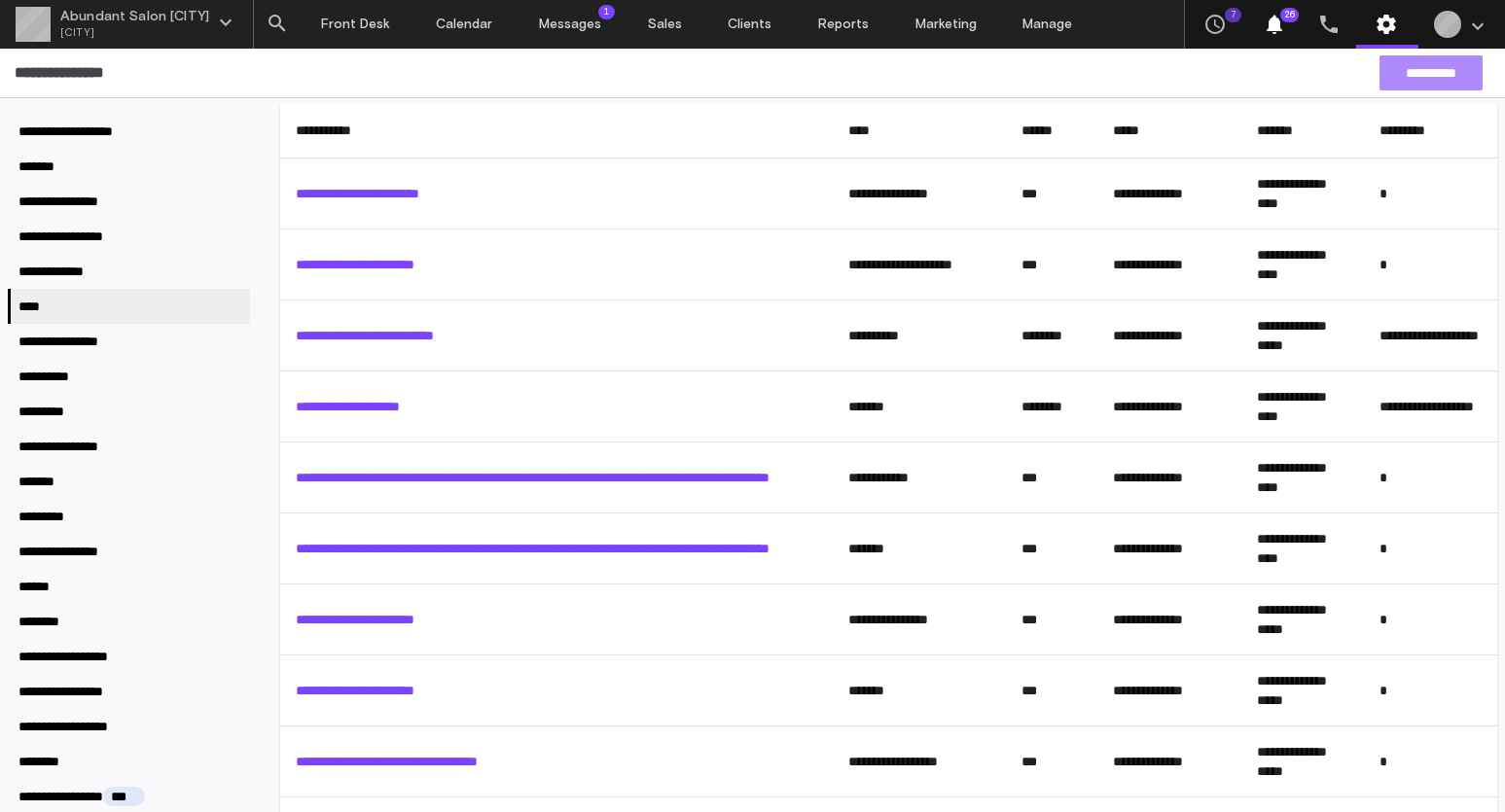click on "**********" at bounding box center [1431, 73] 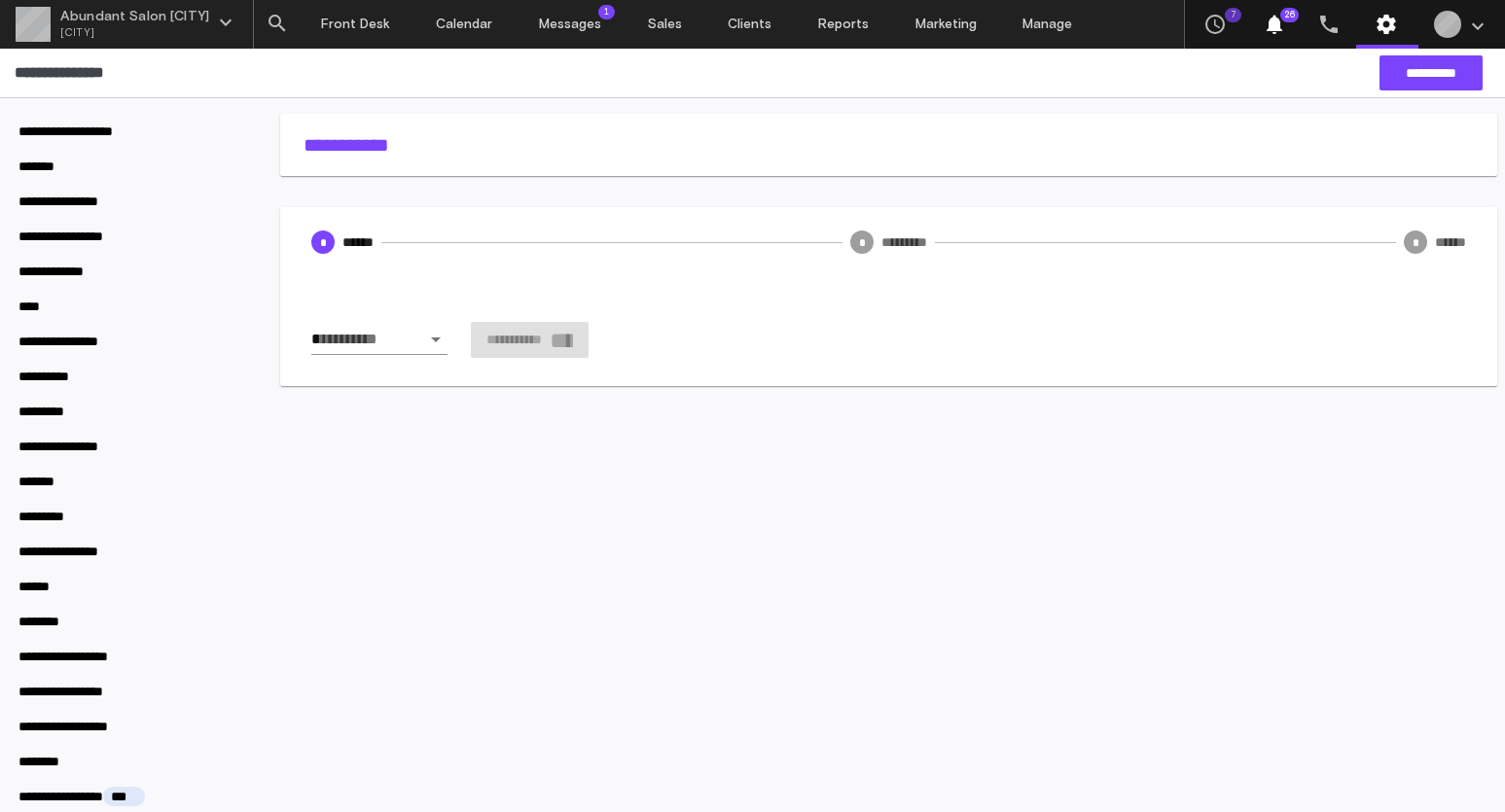 scroll, scrollTop: 0, scrollLeft: 0, axis: both 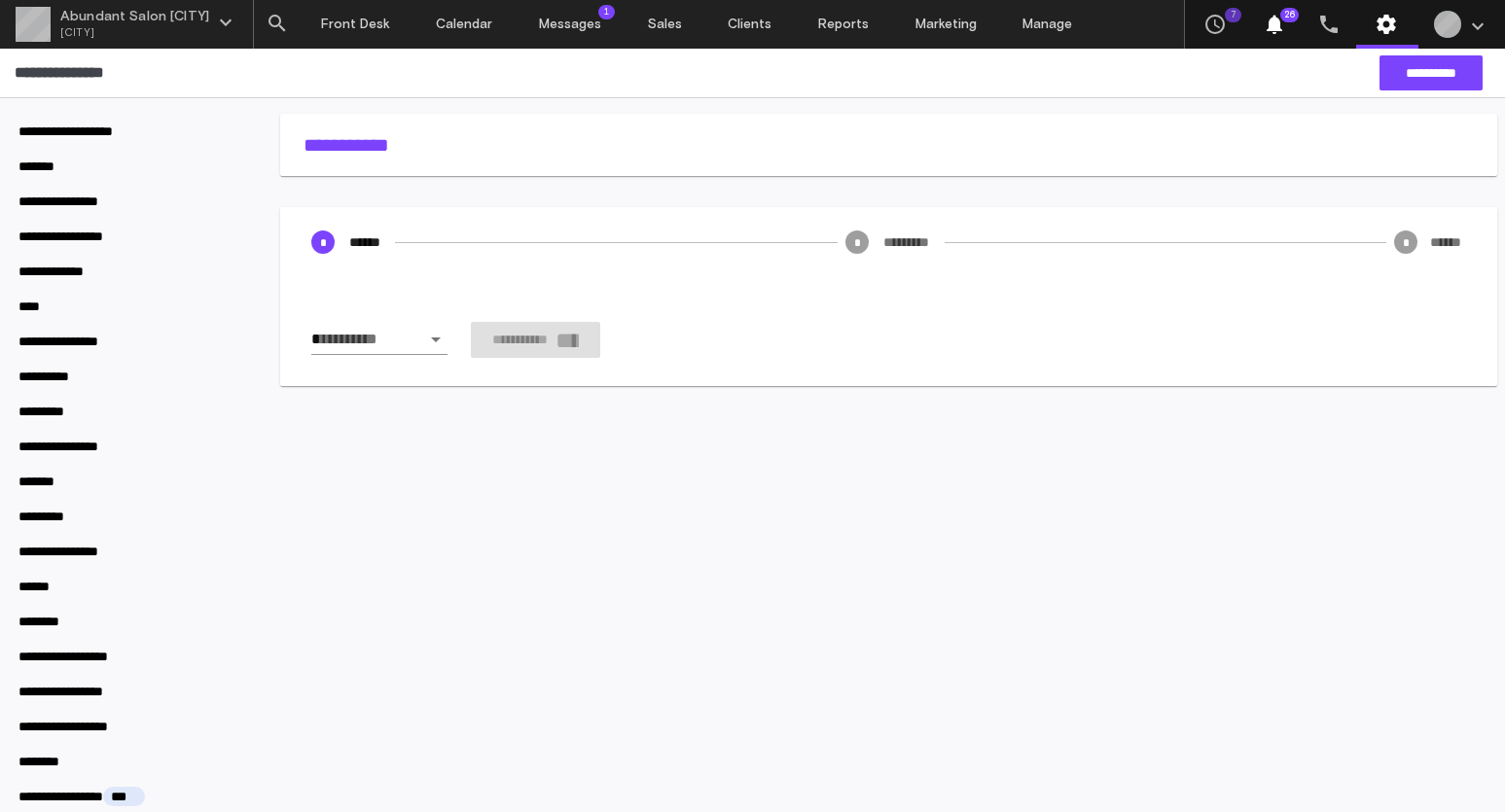 click on "**********" at bounding box center (752, 406) 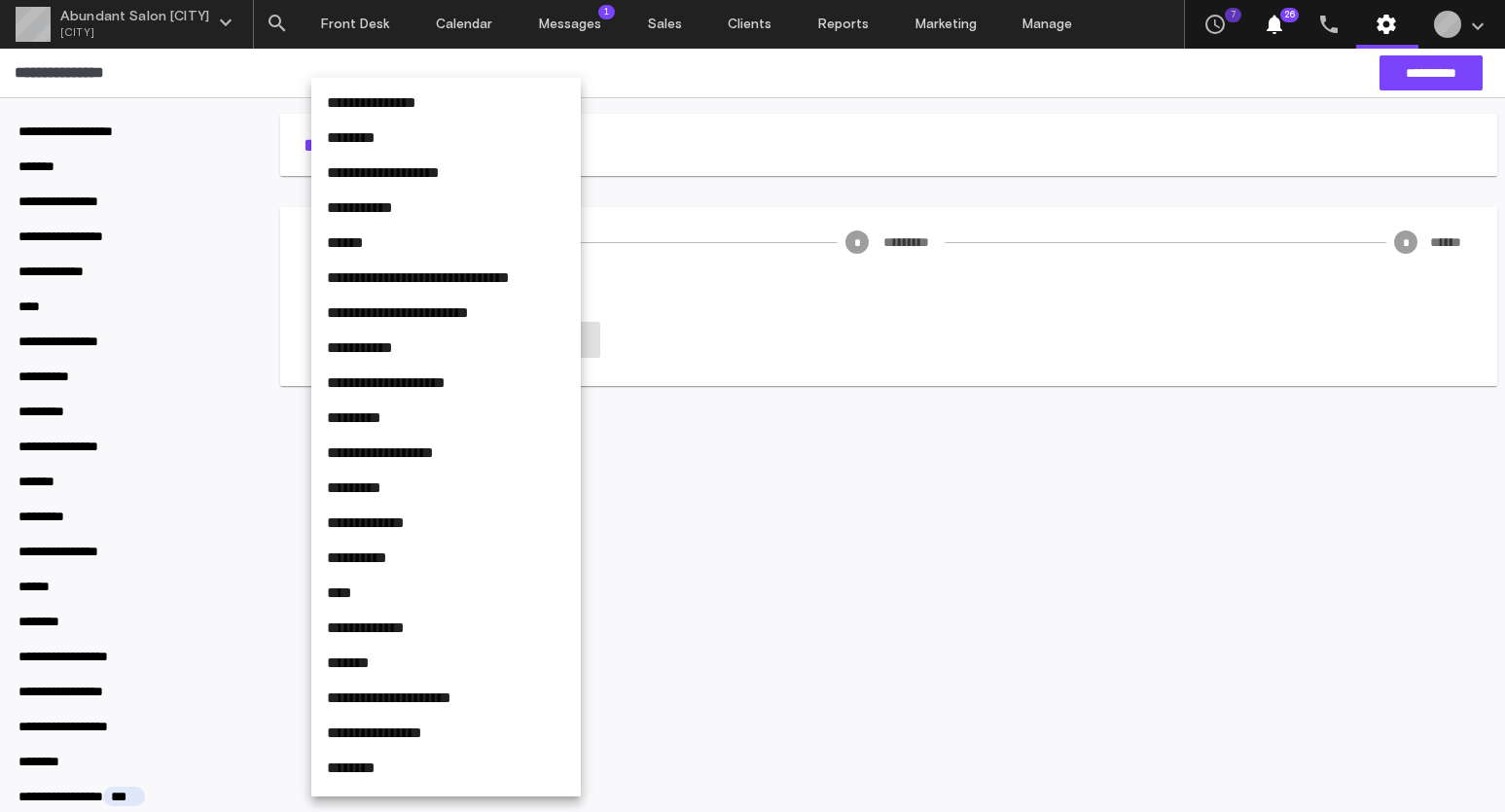 click on "**********" at bounding box center [446, 103] 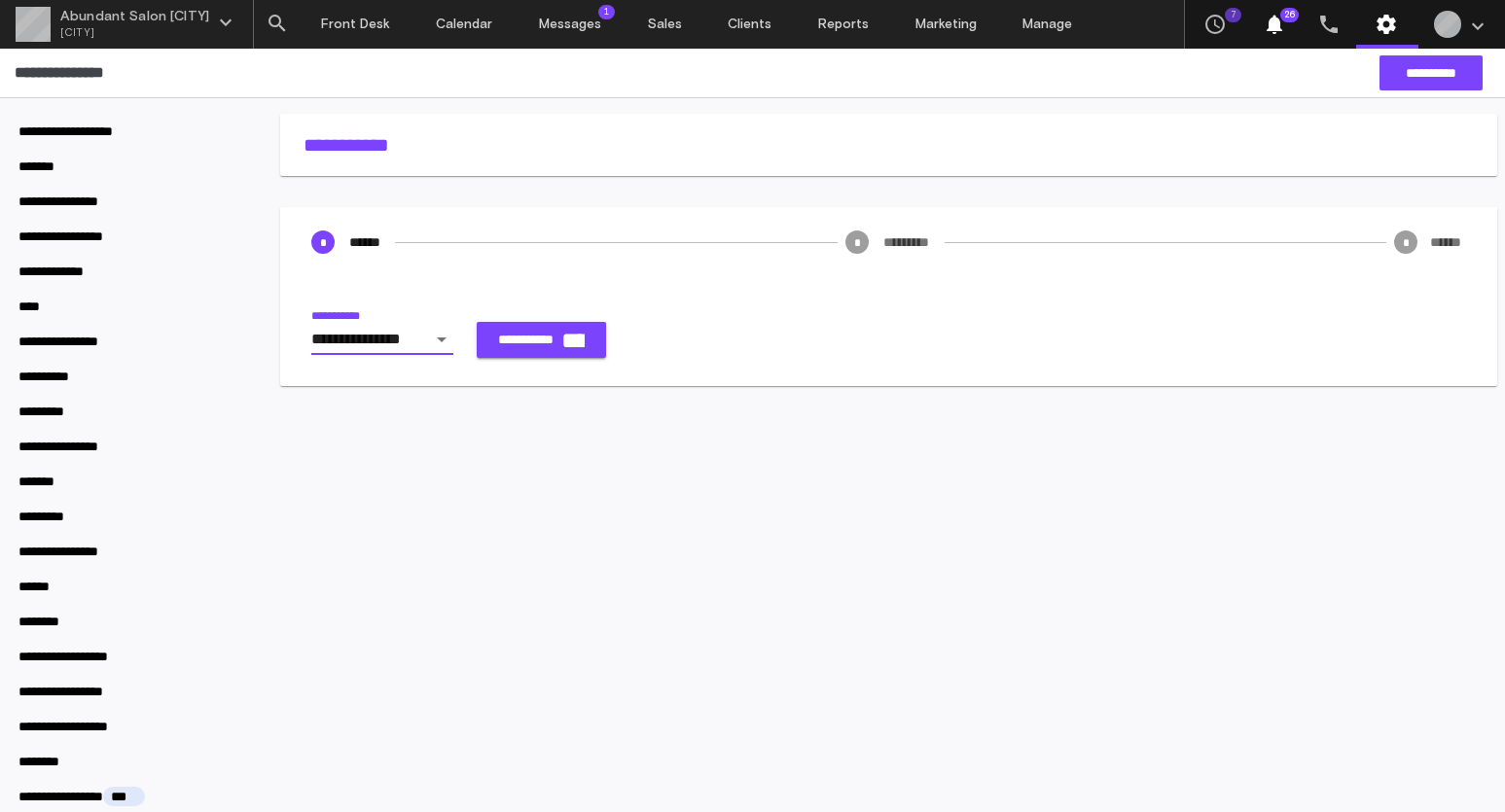 click on "**********" at bounding box center [541, 339] 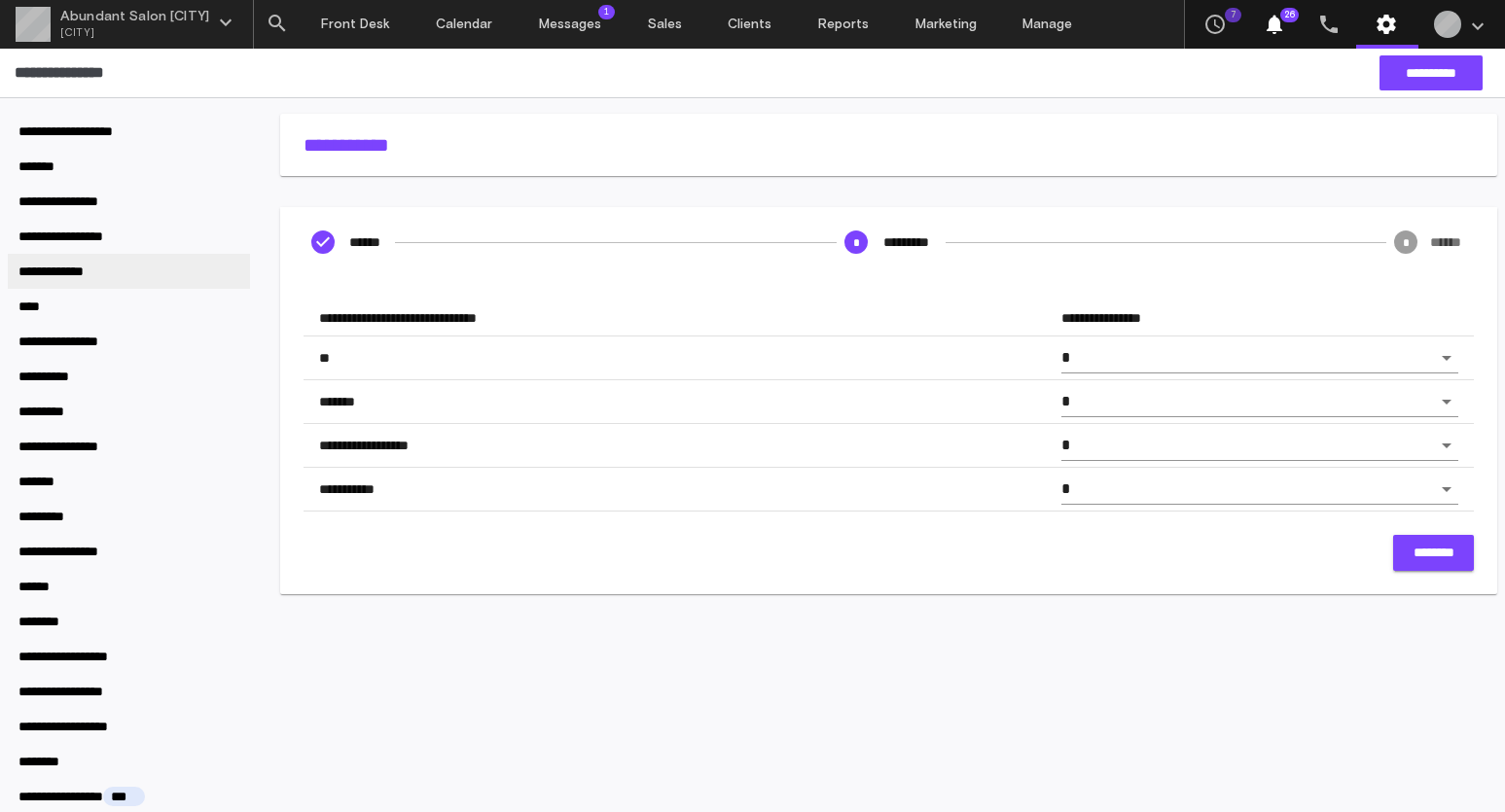 click on "**********" at bounding box center [128, 271] 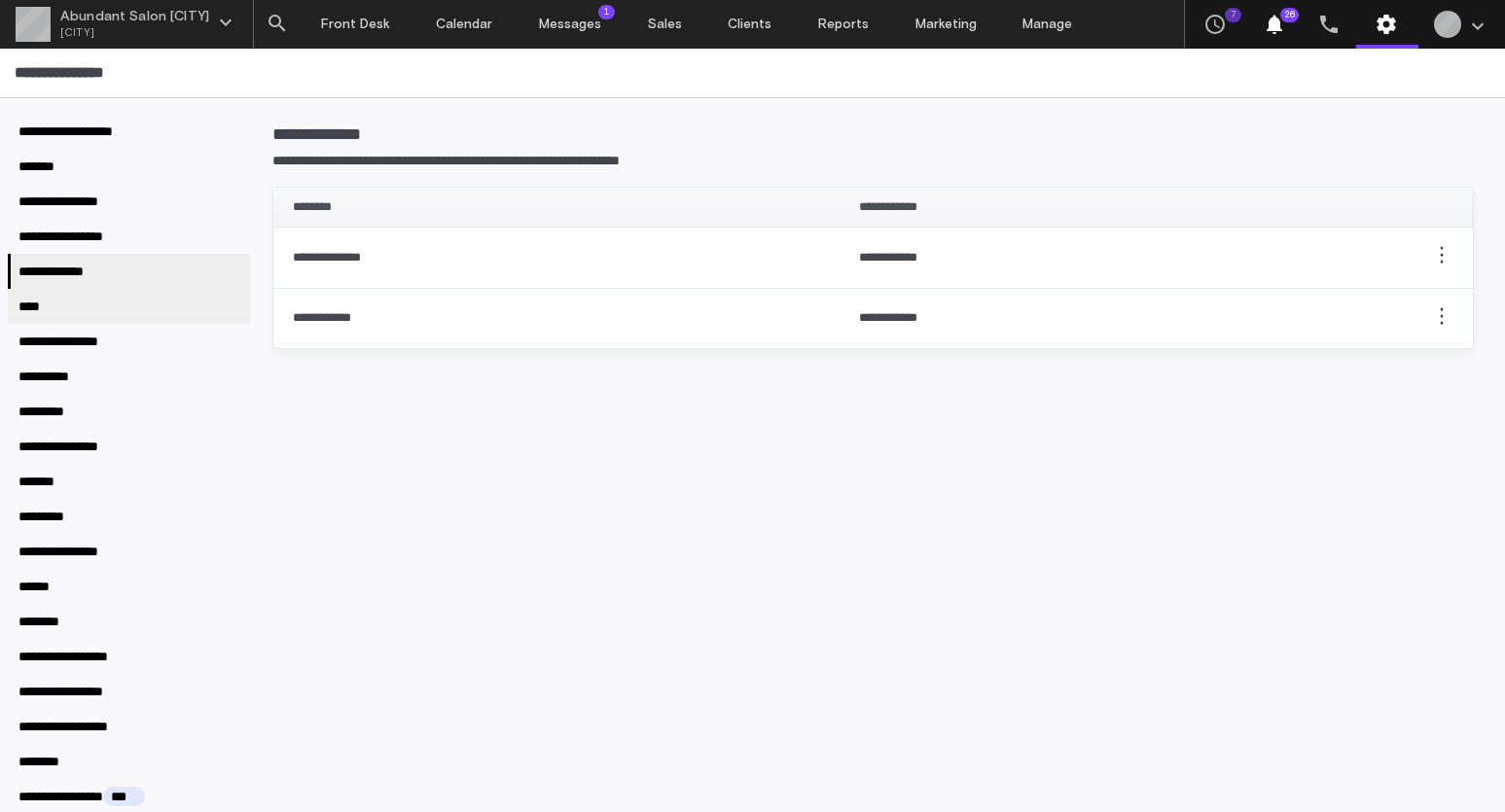 click on "****" at bounding box center [128, 306] 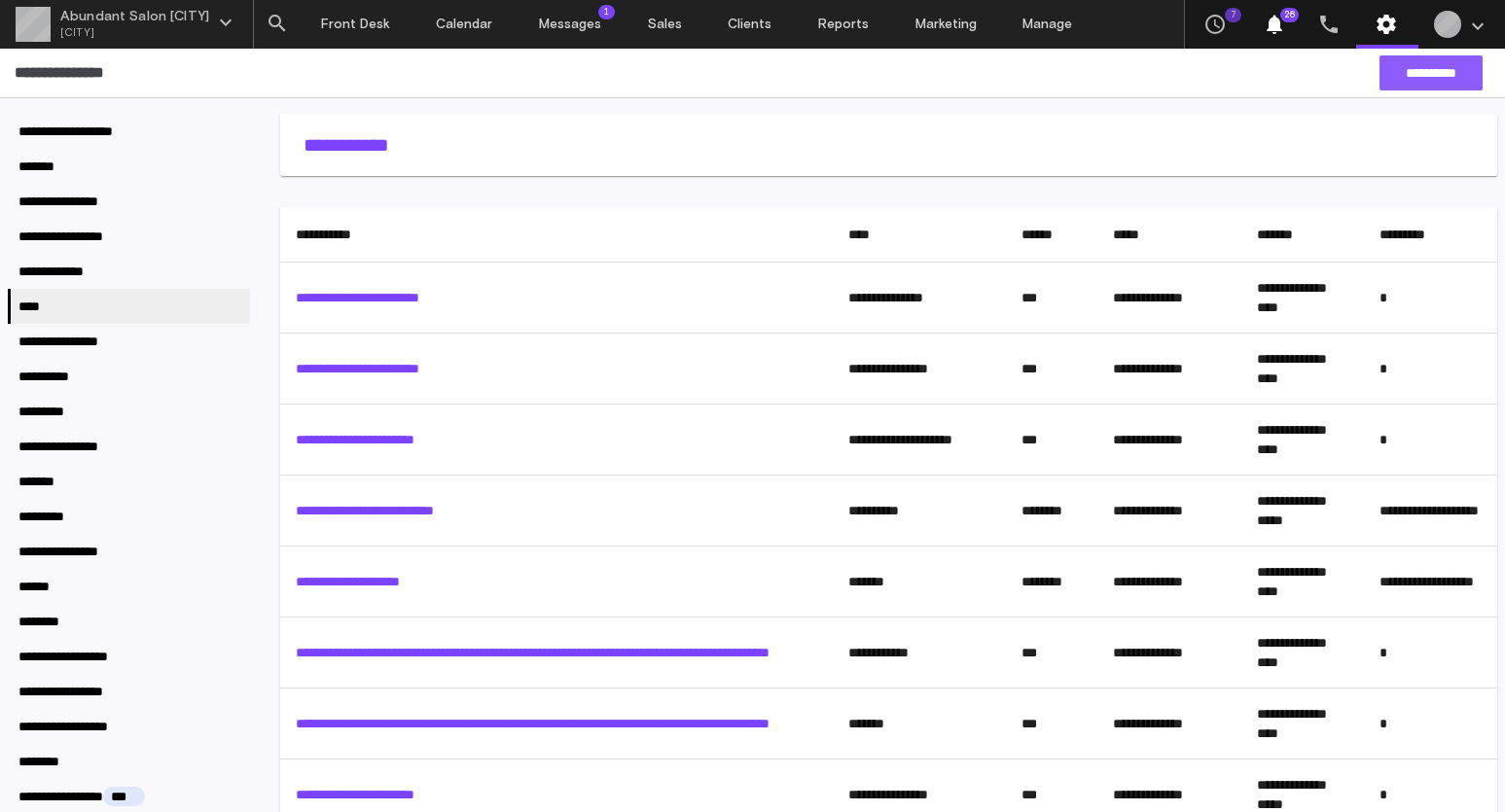 click on "**********" at bounding box center [1431, 73] 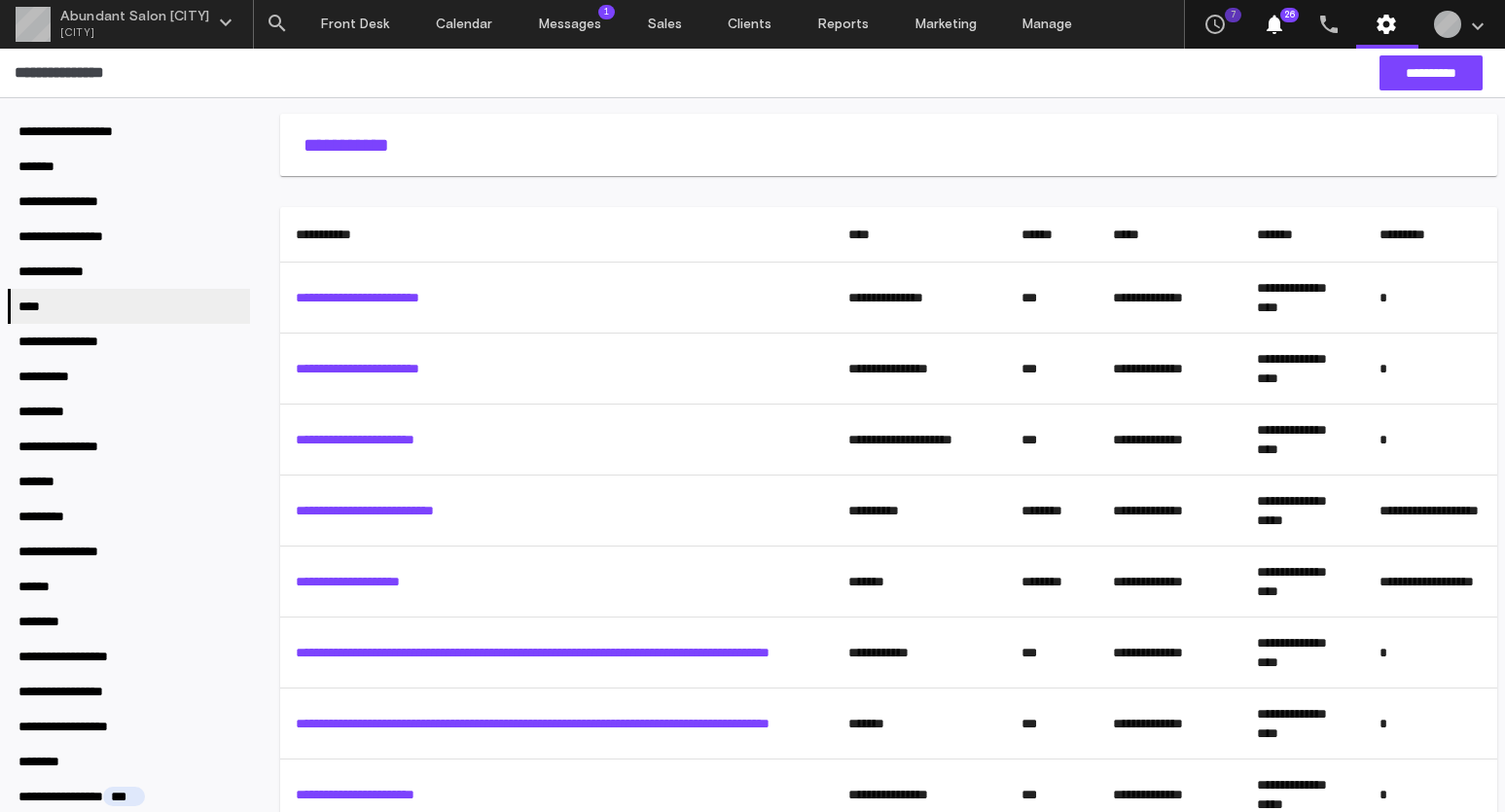 click on "**********" at bounding box center (1431, 73) 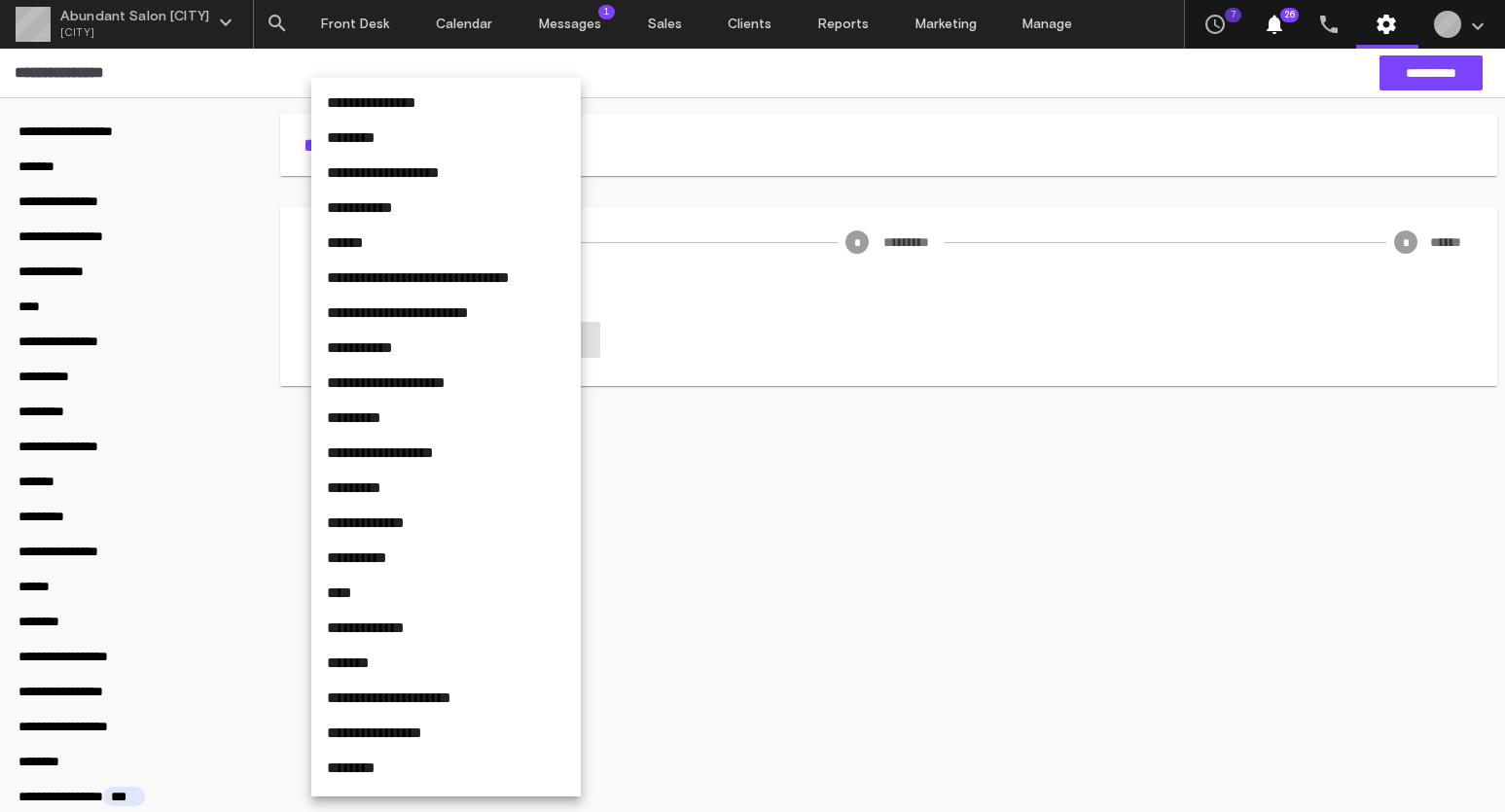 drag, startPoint x: 336, startPoint y: 331, endPoint x: 386, endPoint y: 338, distance: 50.487622 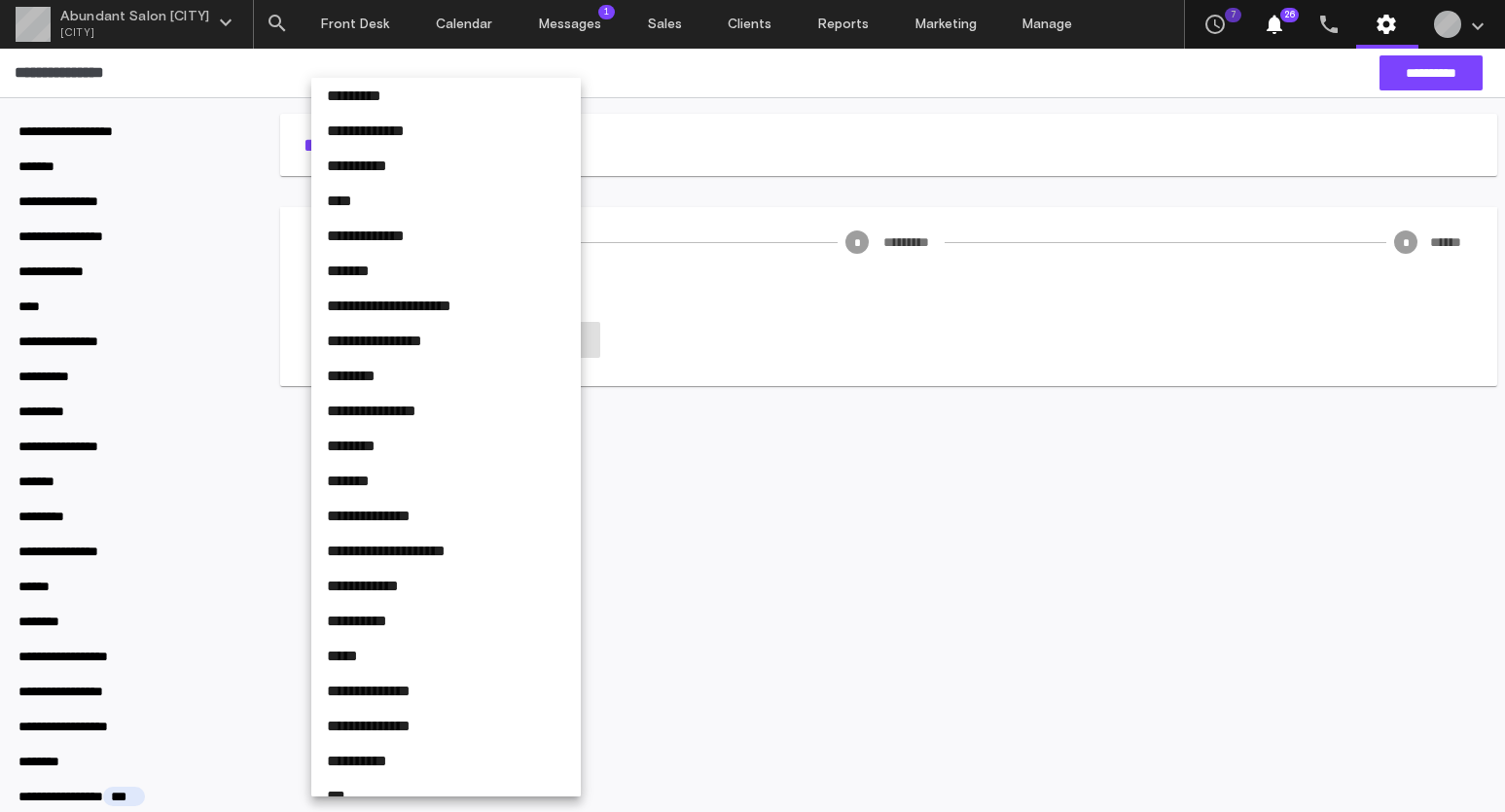 scroll, scrollTop: 402, scrollLeft: 0, axis: vertical 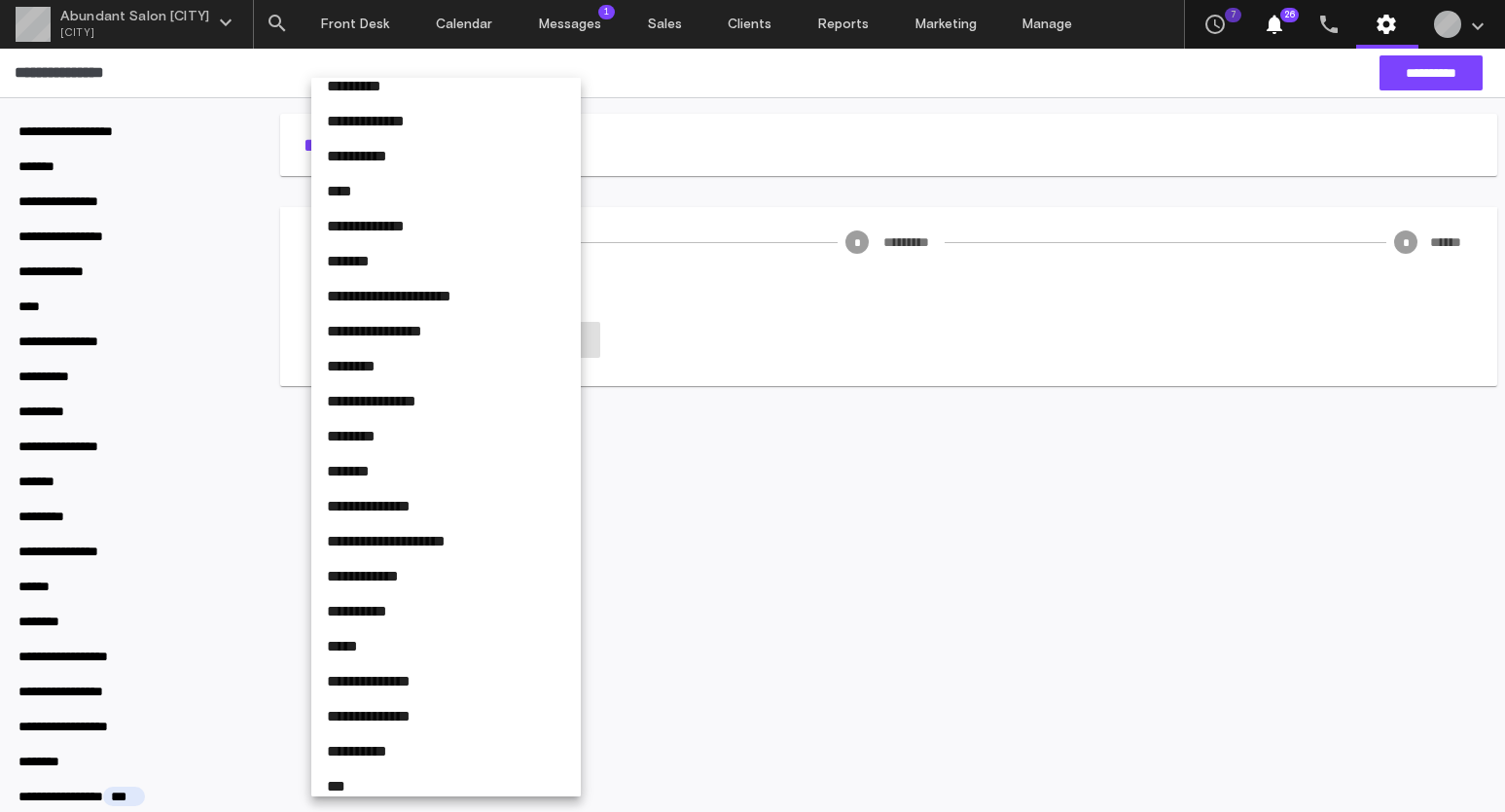 click on "********" at bounding box center (446, 367) 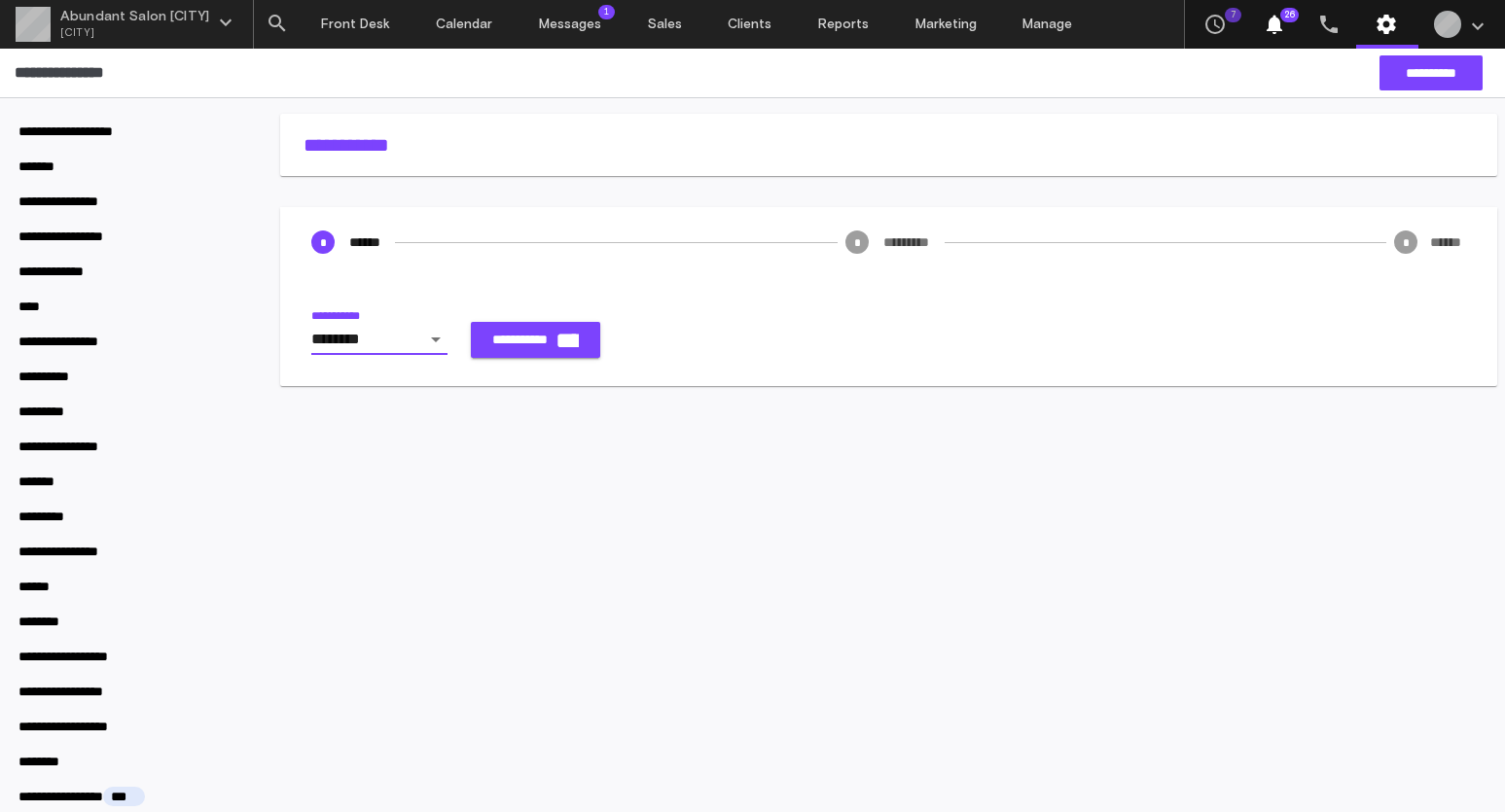 click on "**********" at bounding box center [535, 339] 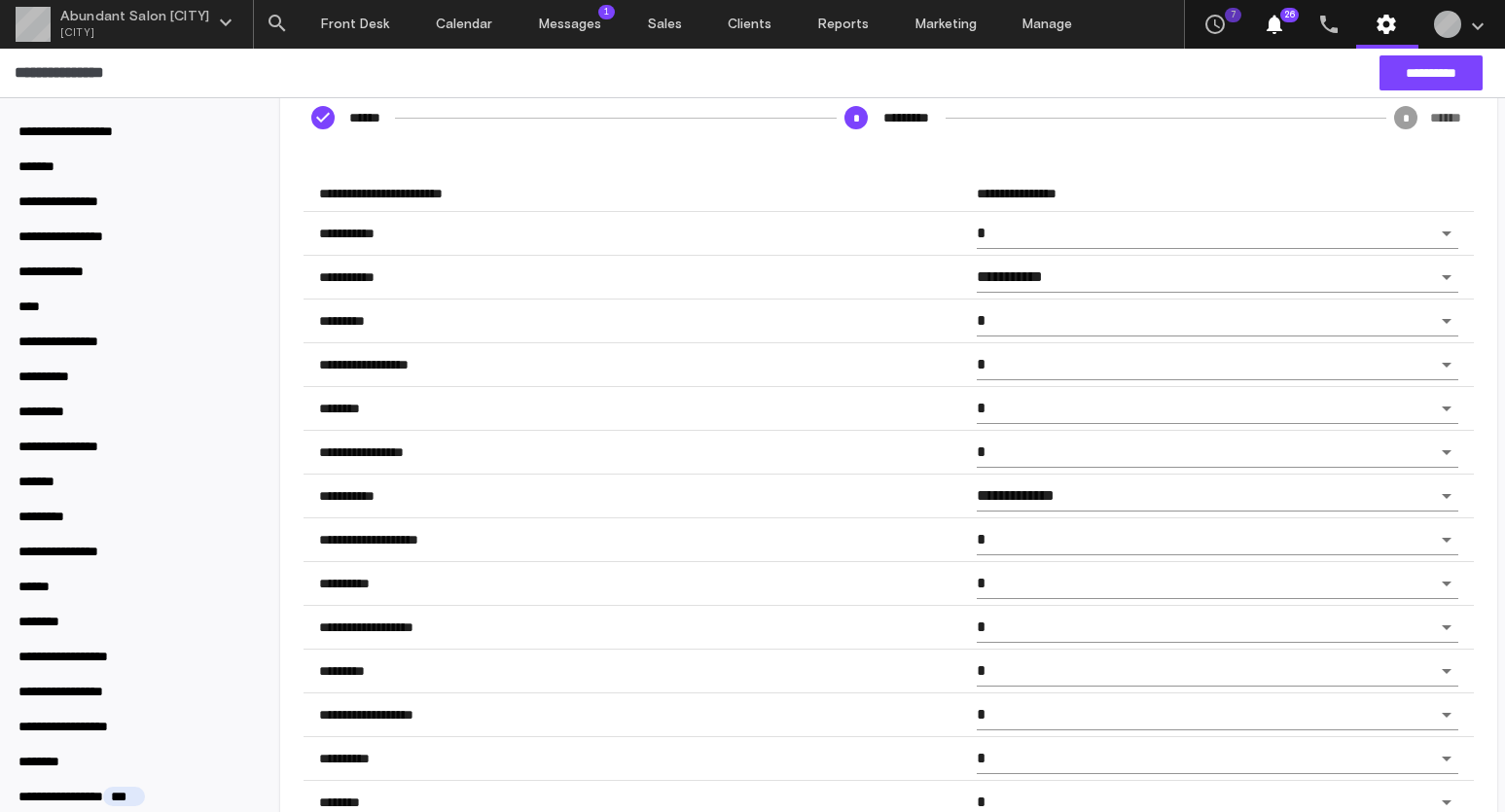 scroll, scrollTop: 112, scrollLeft: 0, axis: vertical 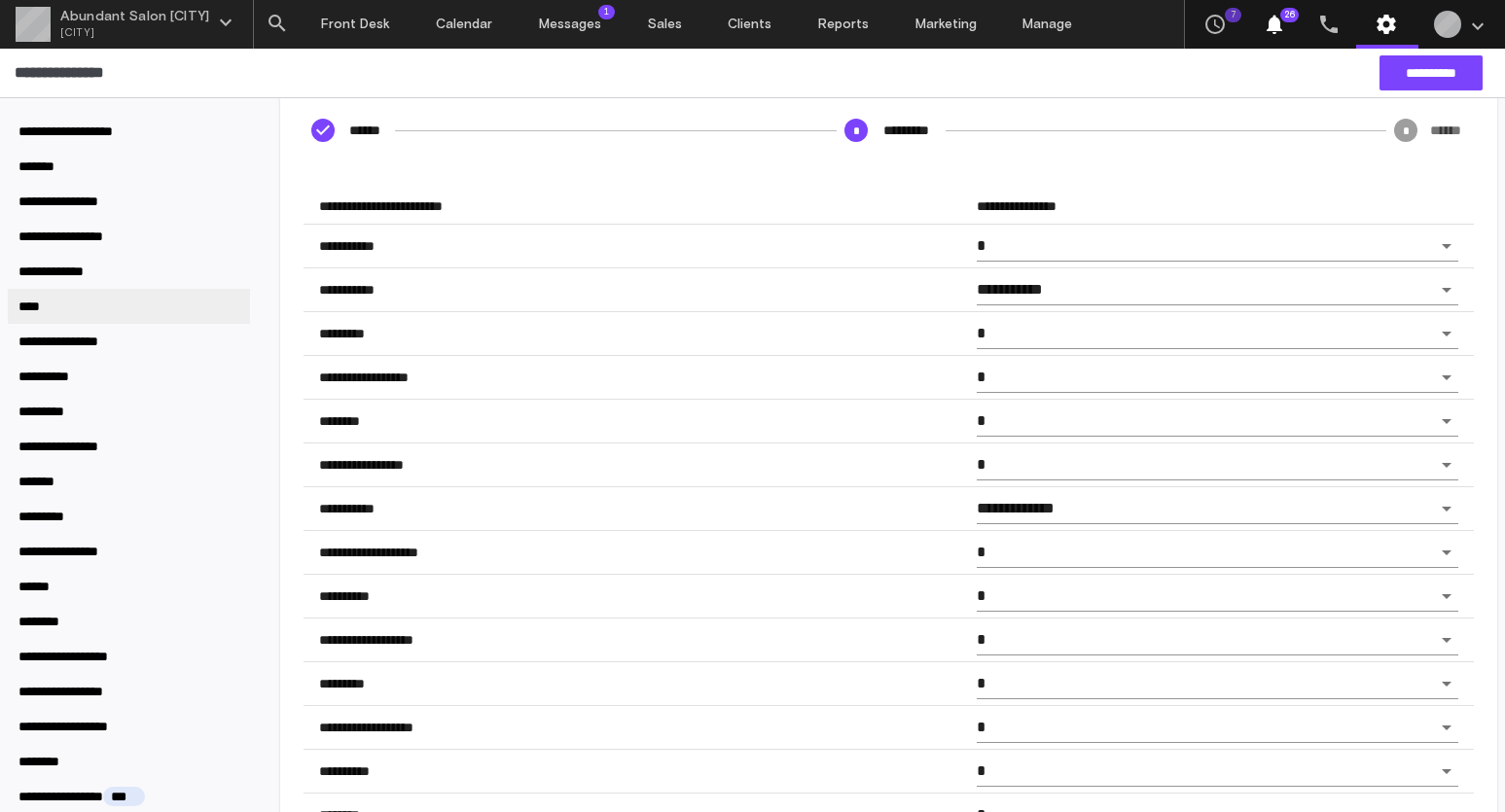 click on "****" at bounding box center [128, 306] 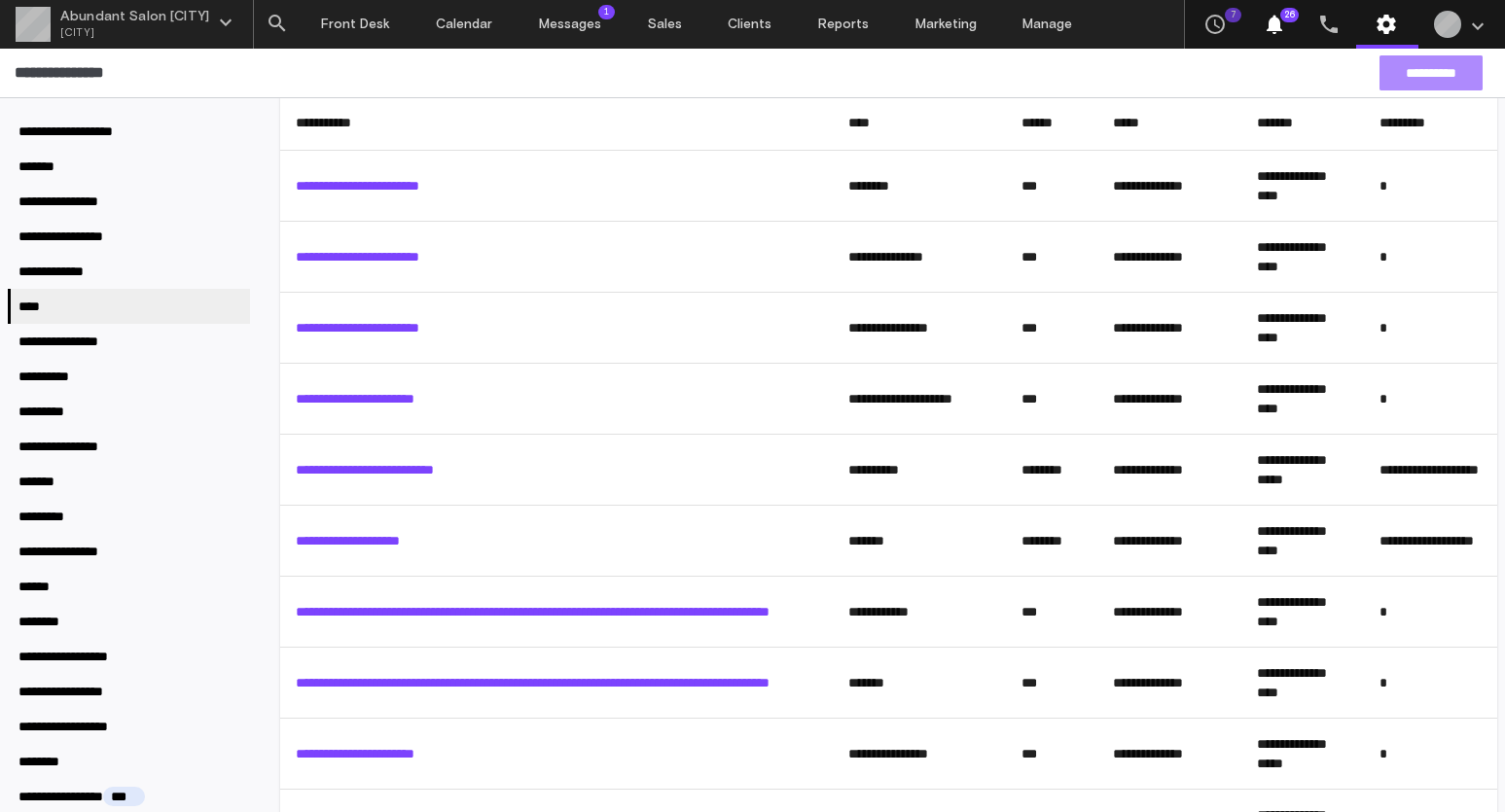 click on "**********" at bounding box center (1431, 73) 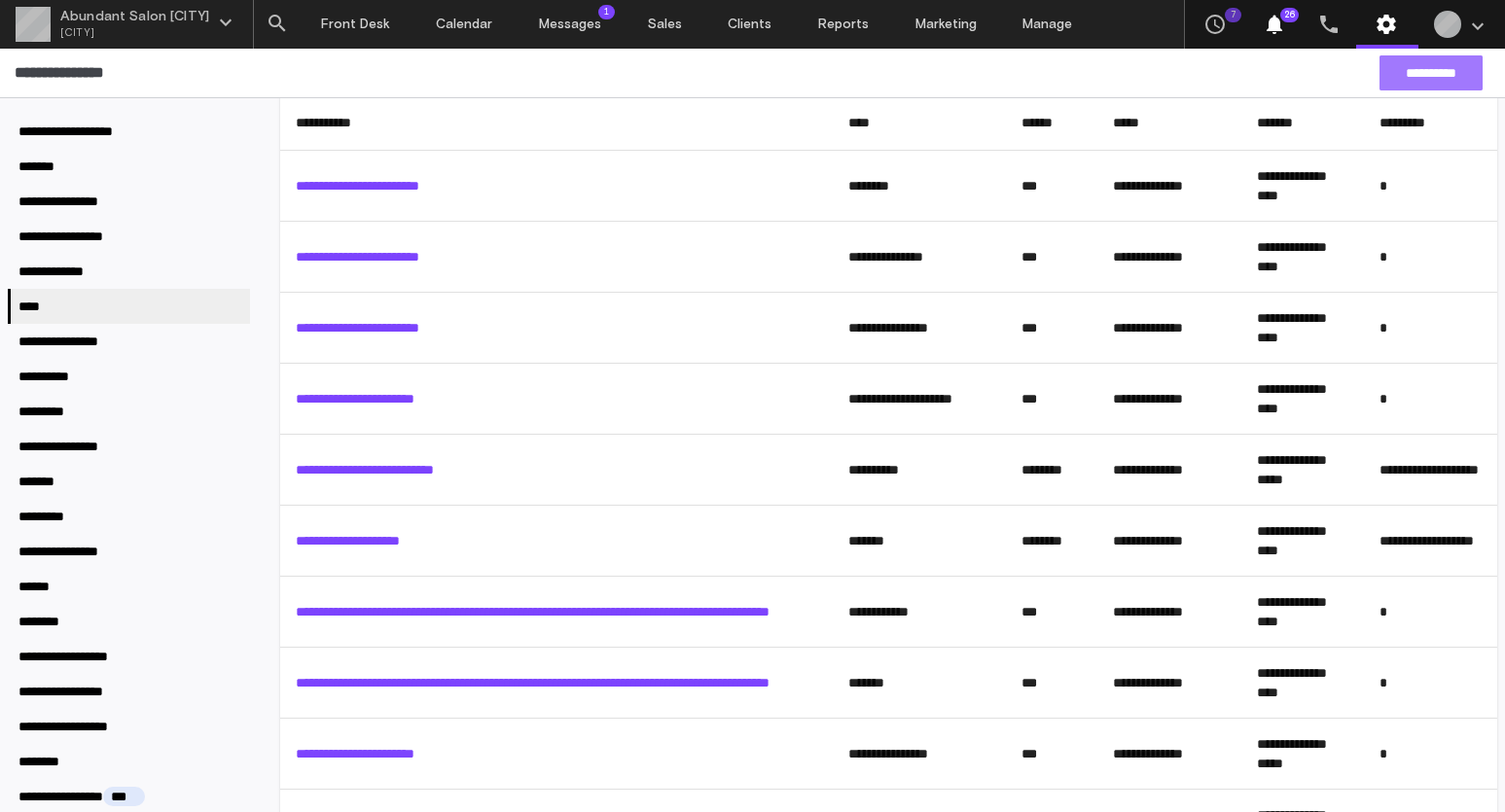 scroll, scrollTop: 0, scrollLeft: 0, axis: both 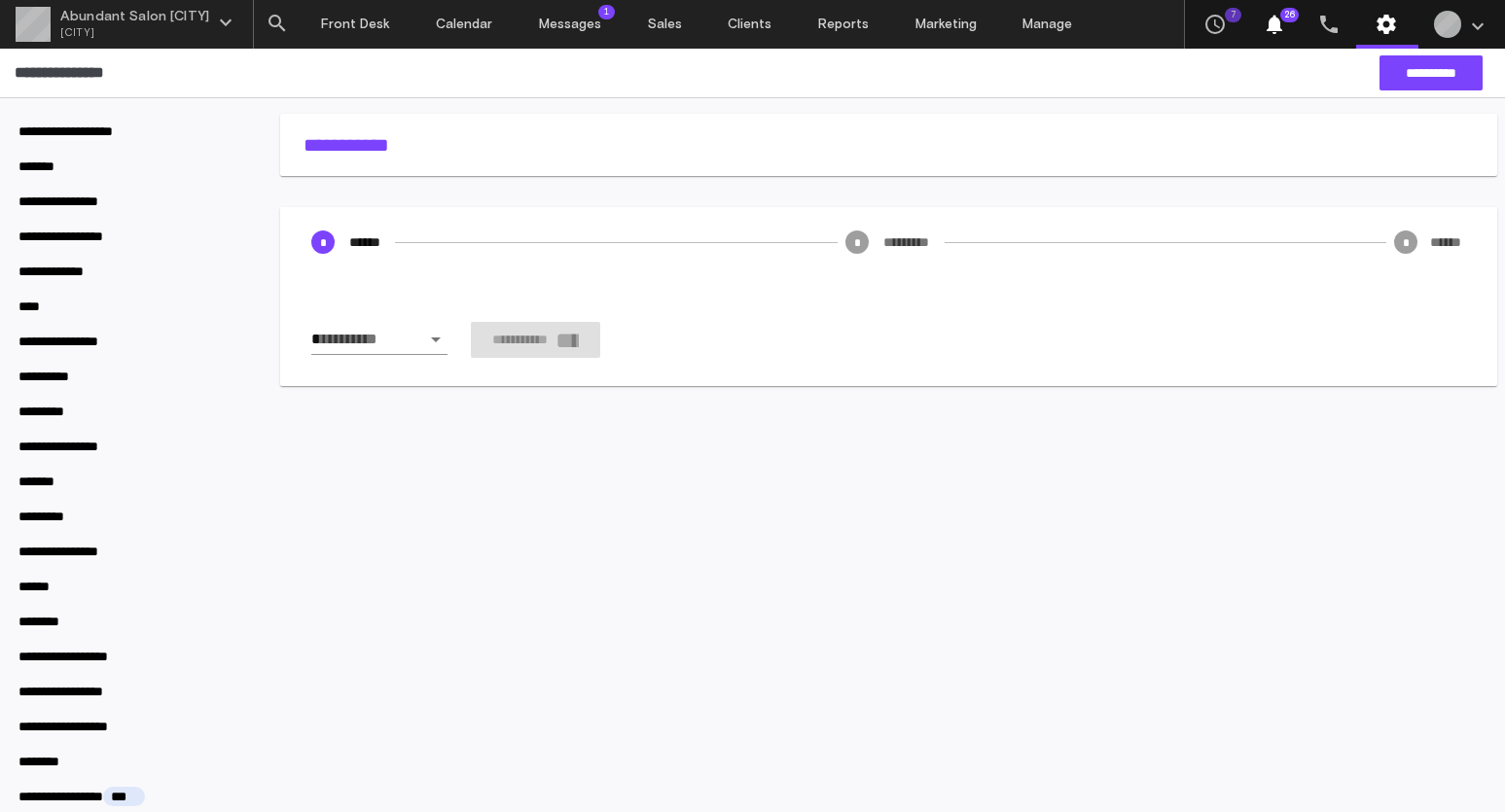 click on "**********" at bounding box center [752, 406] 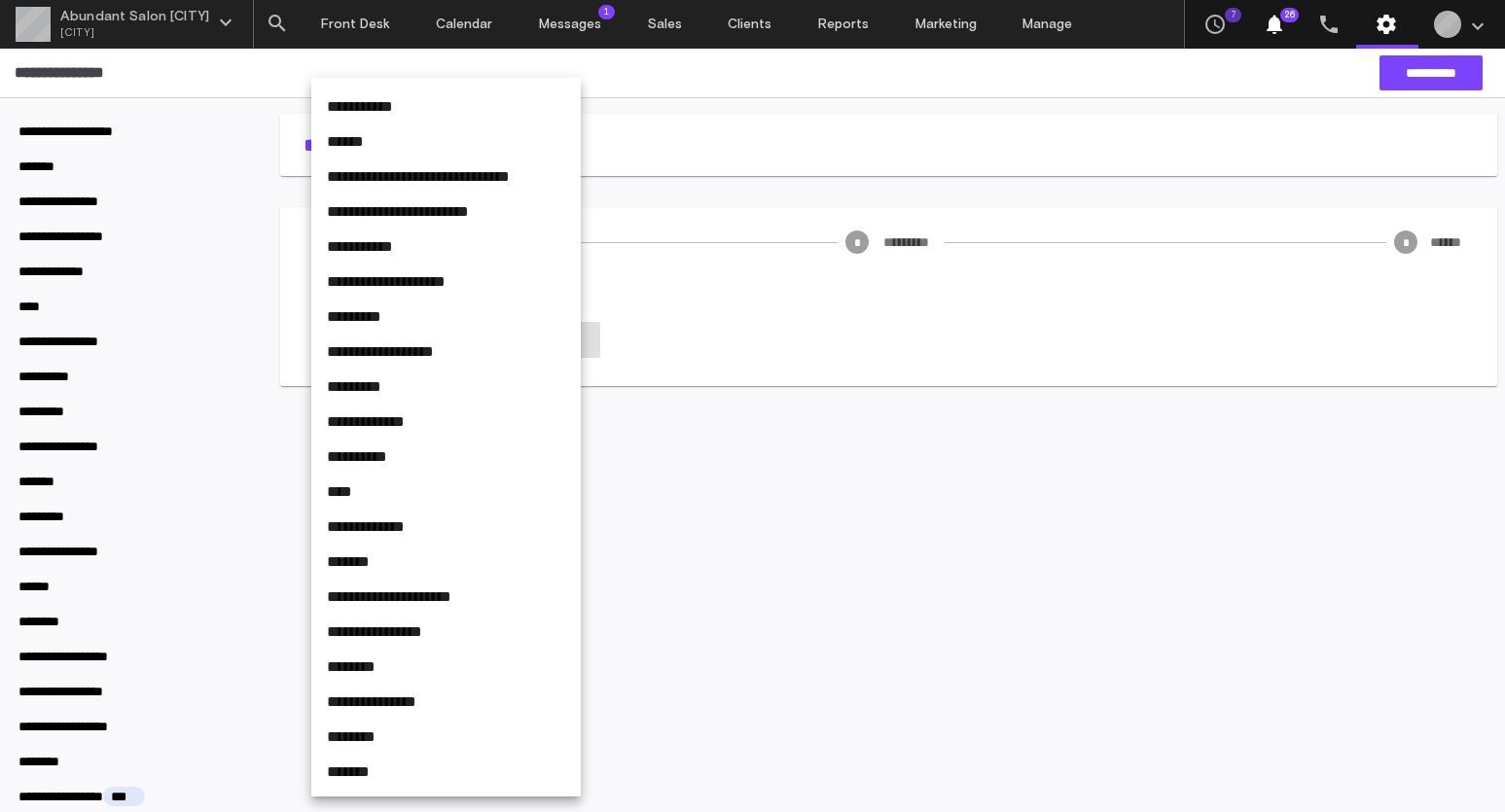 scroll, scrollTop: 44, scrollLeft: 0, axis: vertical 